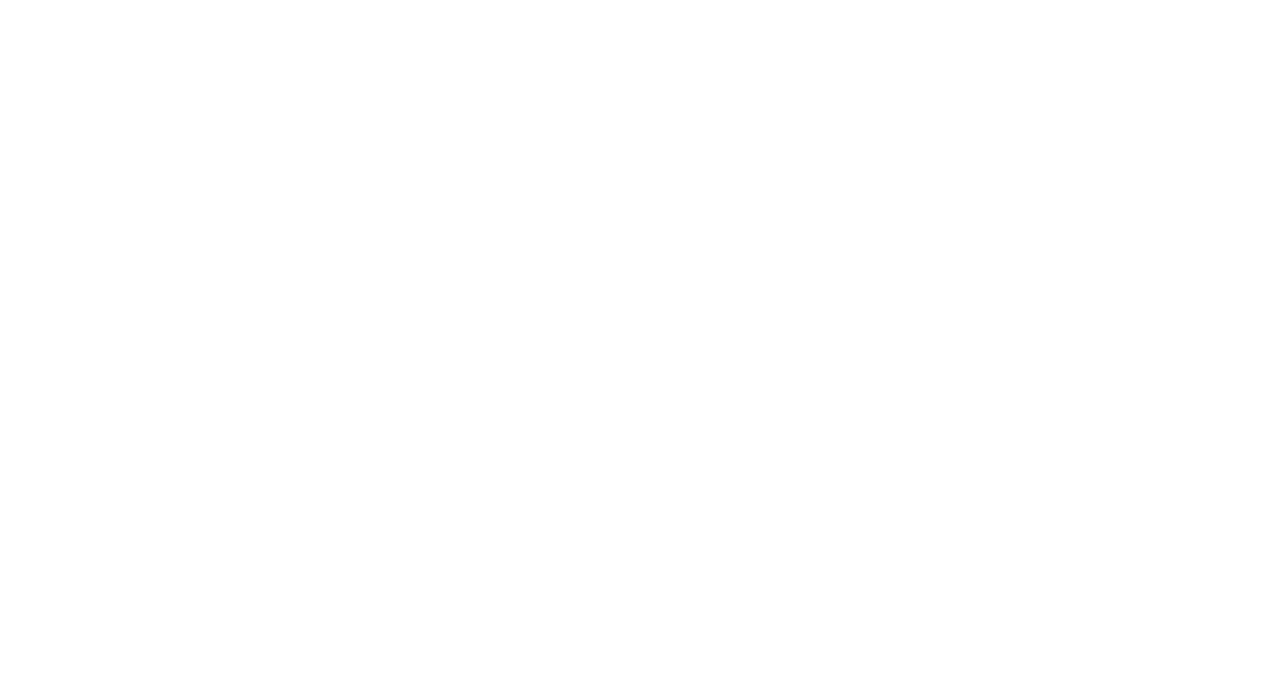 scroll, scrollTop: 0, scrollLeft: 0, axis: both 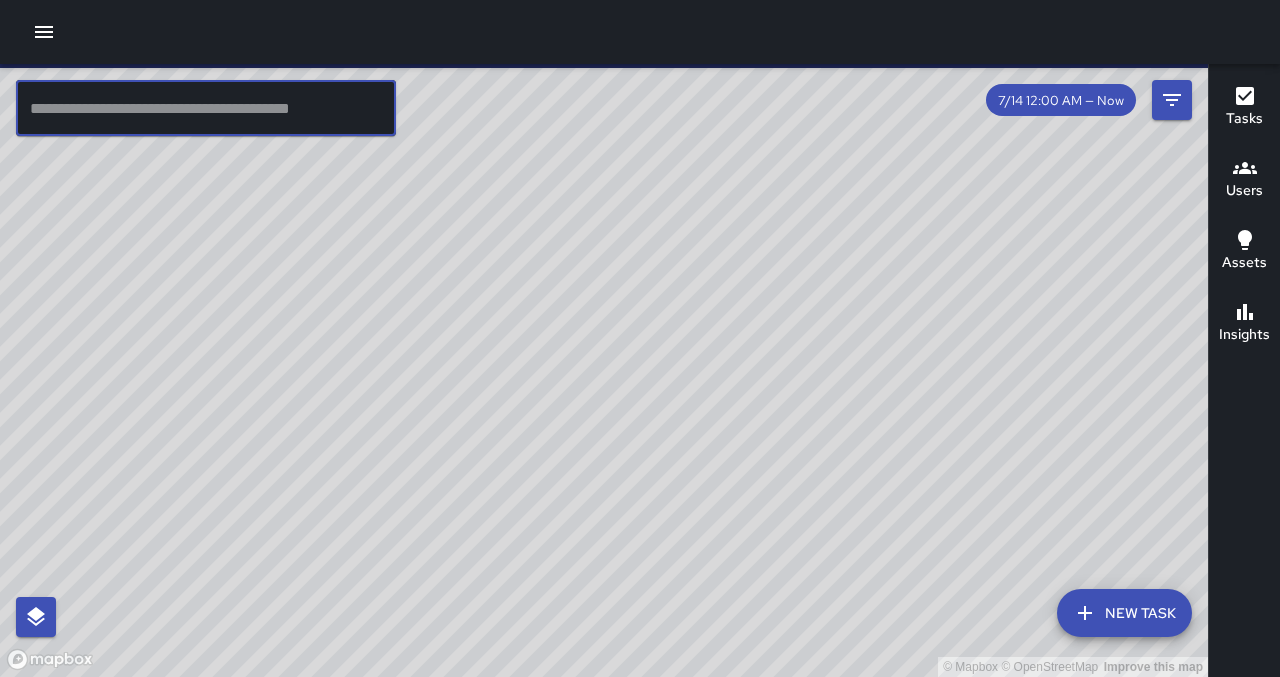 click at bounding box center (206, 108) 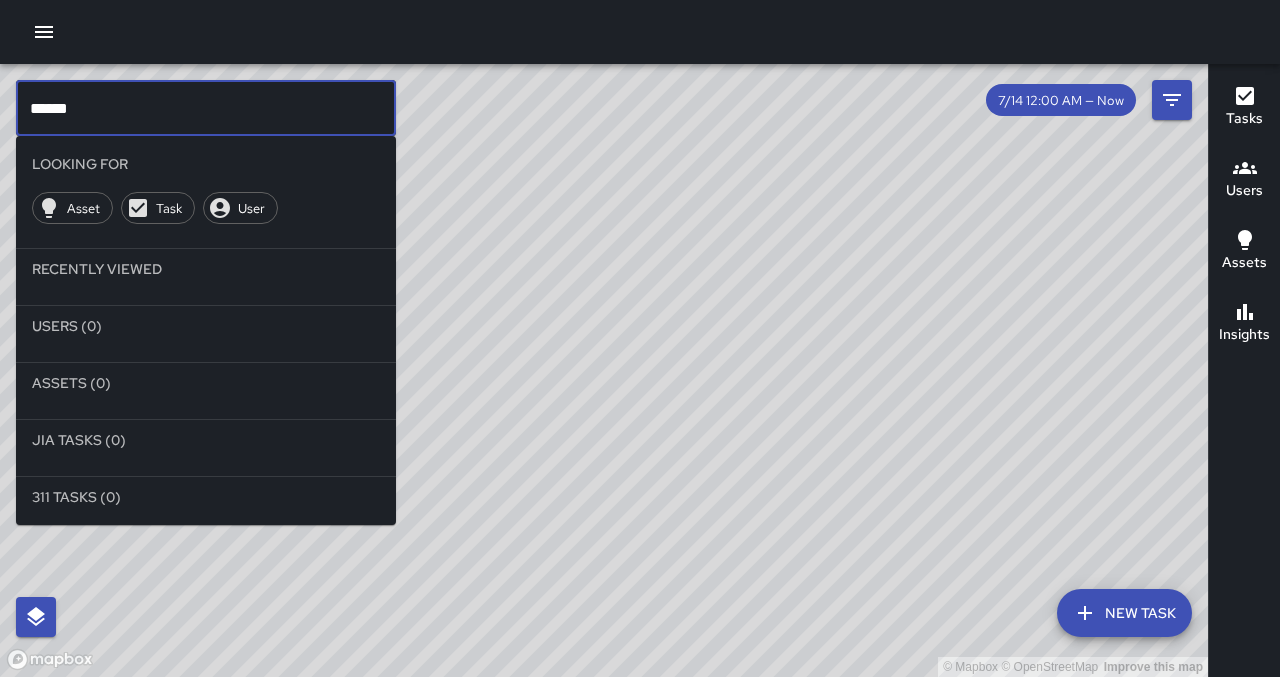 type on "******" 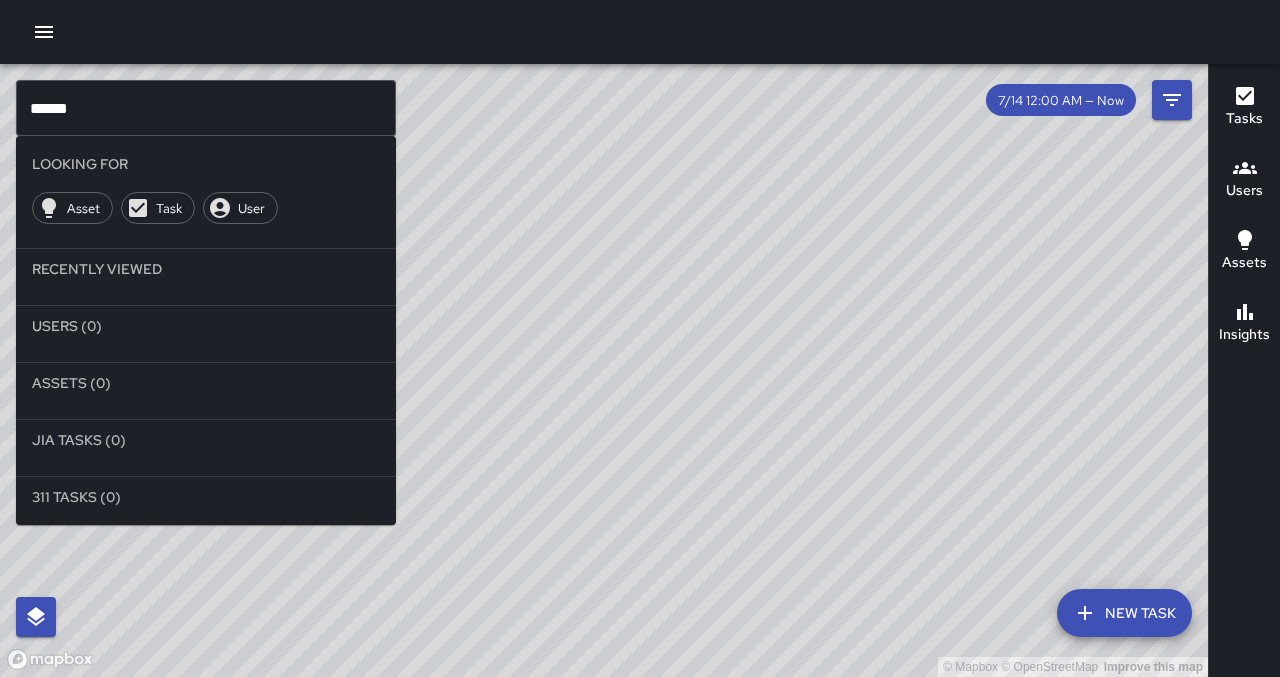 click on "© Mapbox   © OpenStreetMap   Improve this map" at bounding box center [604, 370] 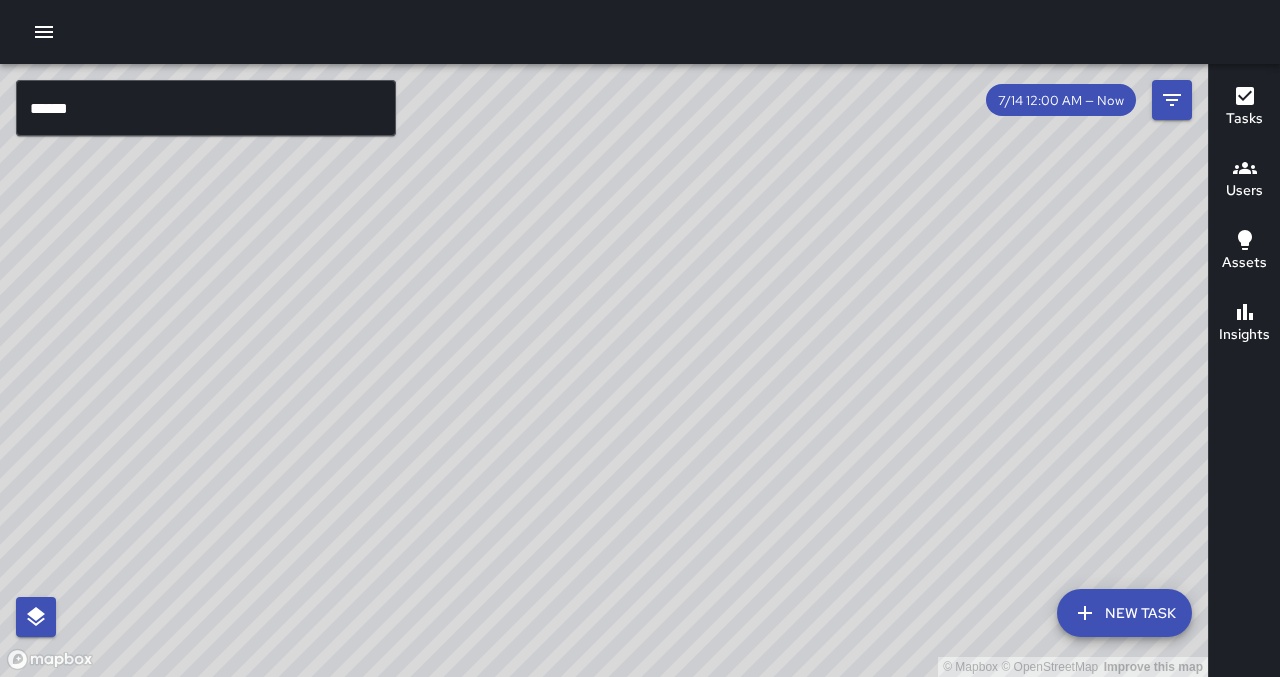 click 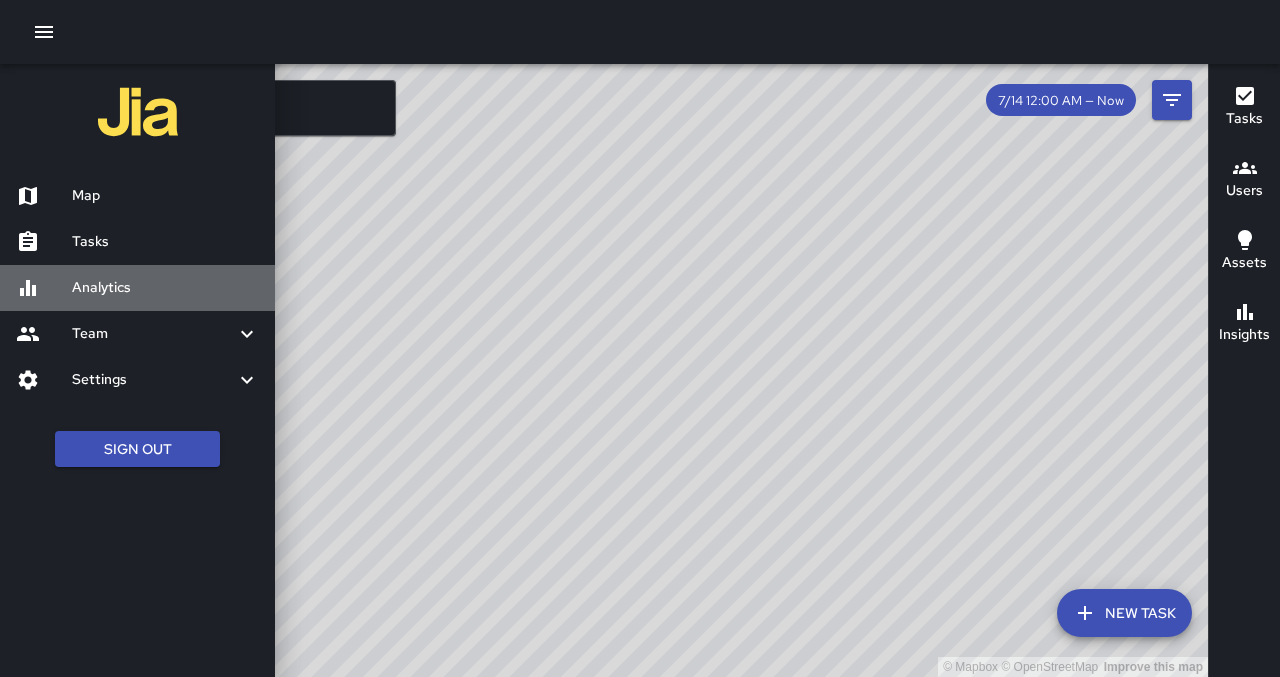 click on "Analytics" at bounding box center (165, 288) 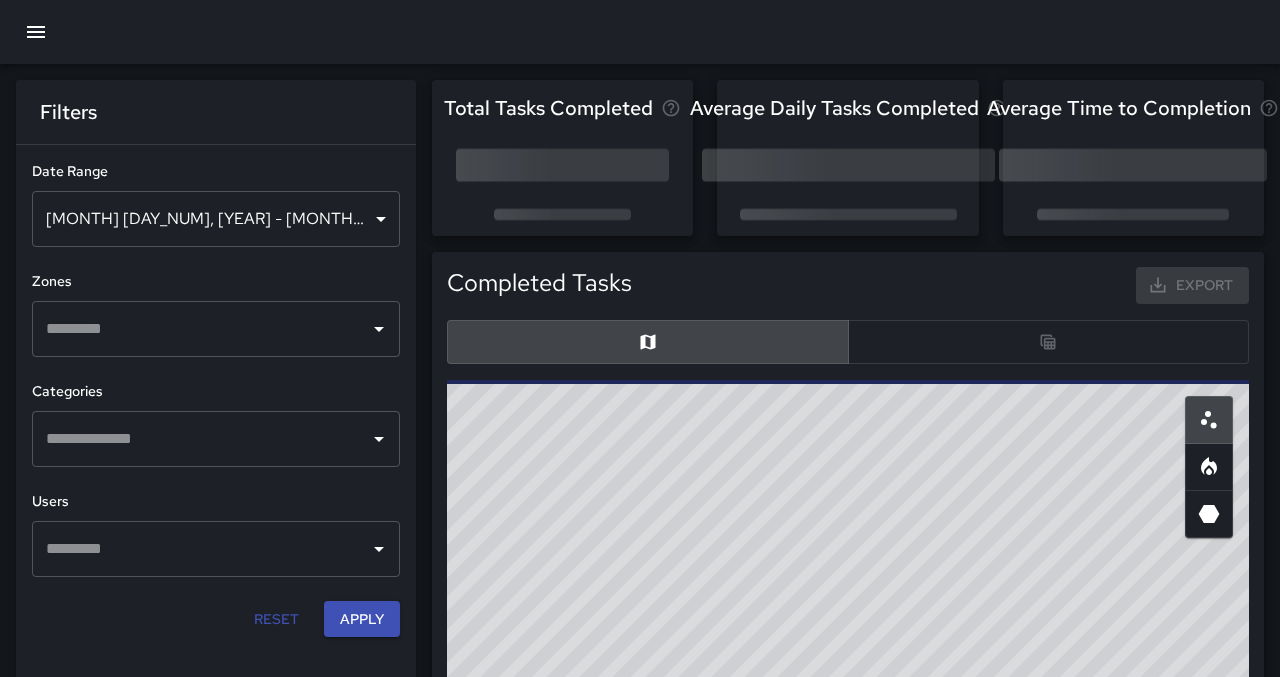 scroll, scrollTop: 1, scrollLeft: 1, axis: both 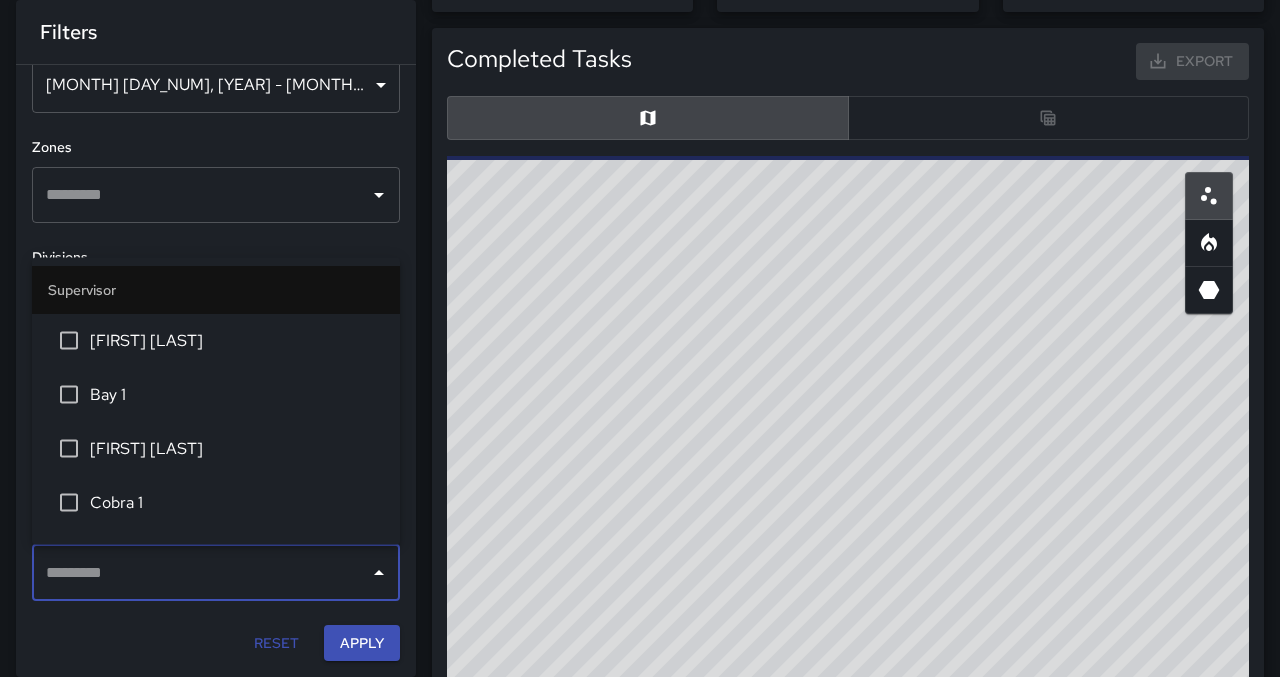 click at bounding box center [201, 573] 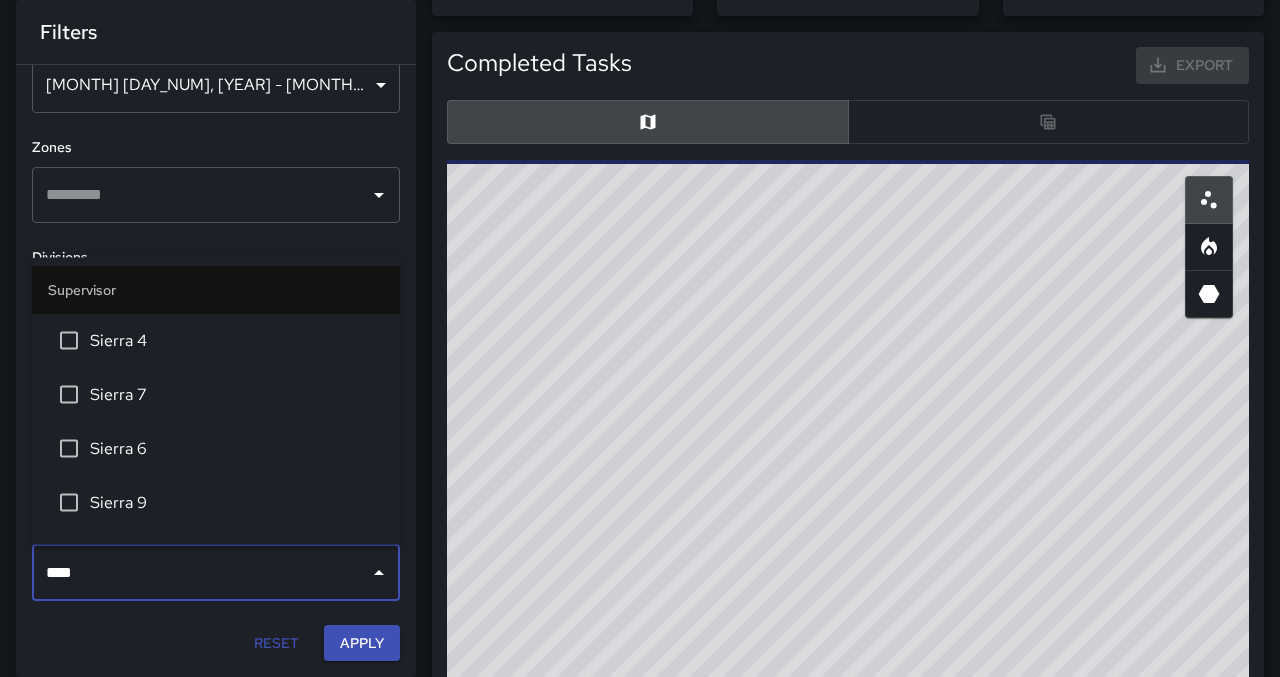type on "*****" 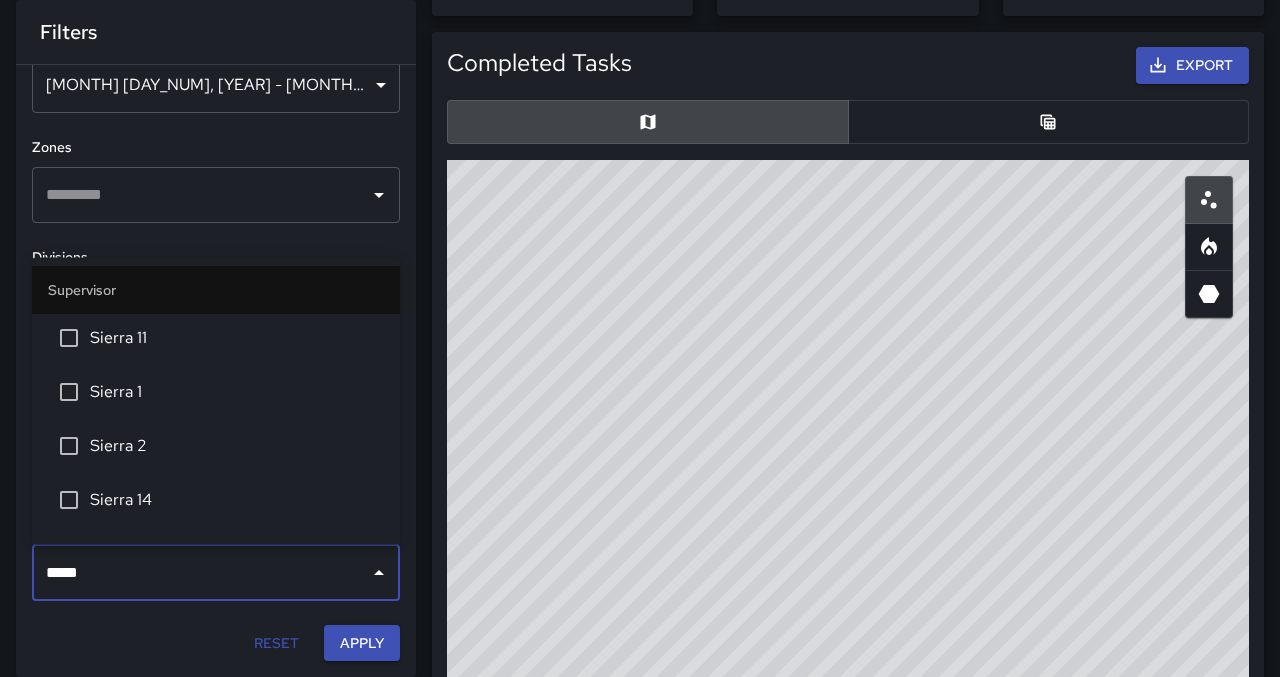 scroll, scrollTop: 493, scrollLeft: 0, axis: vertical 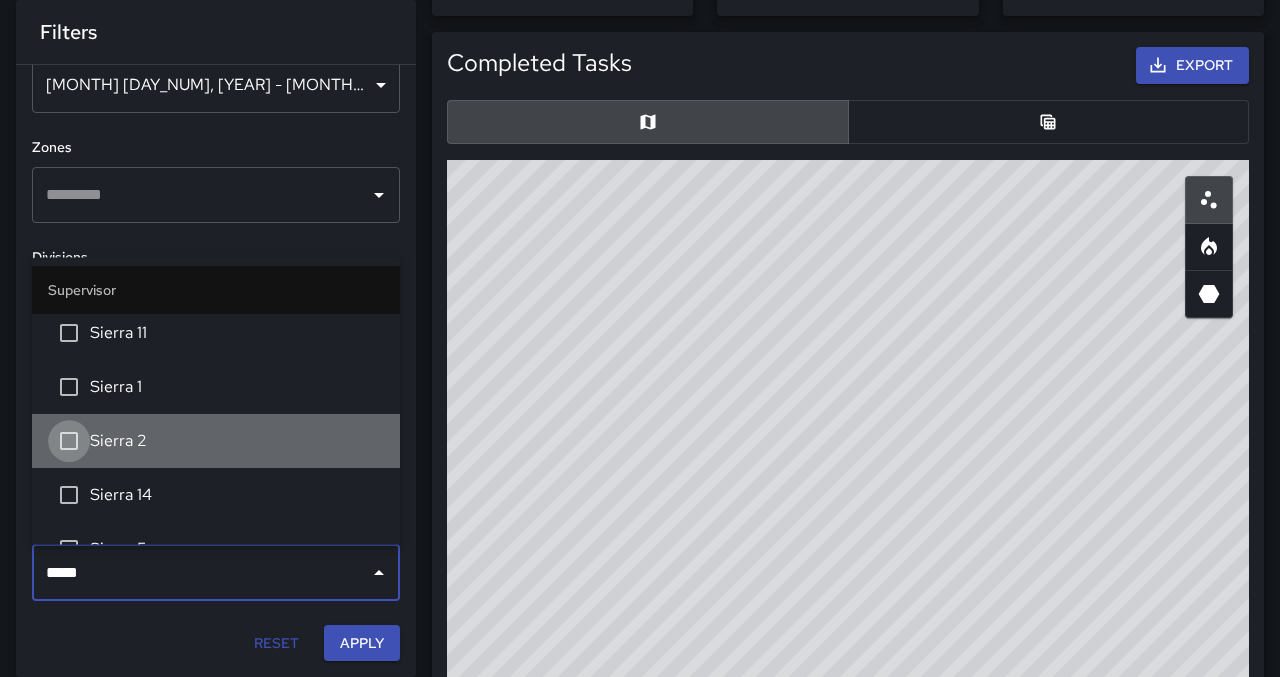 type 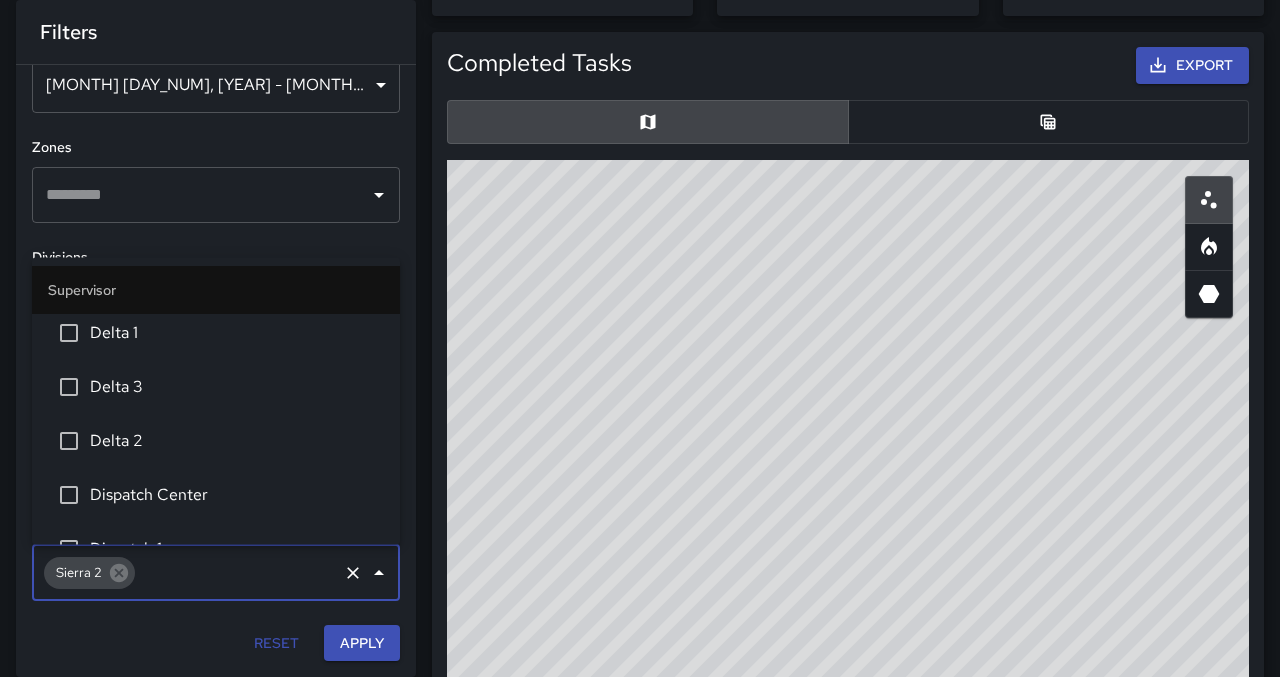 scroll, scrollTop: 3733, scrollLeft: 0, axis: vertical 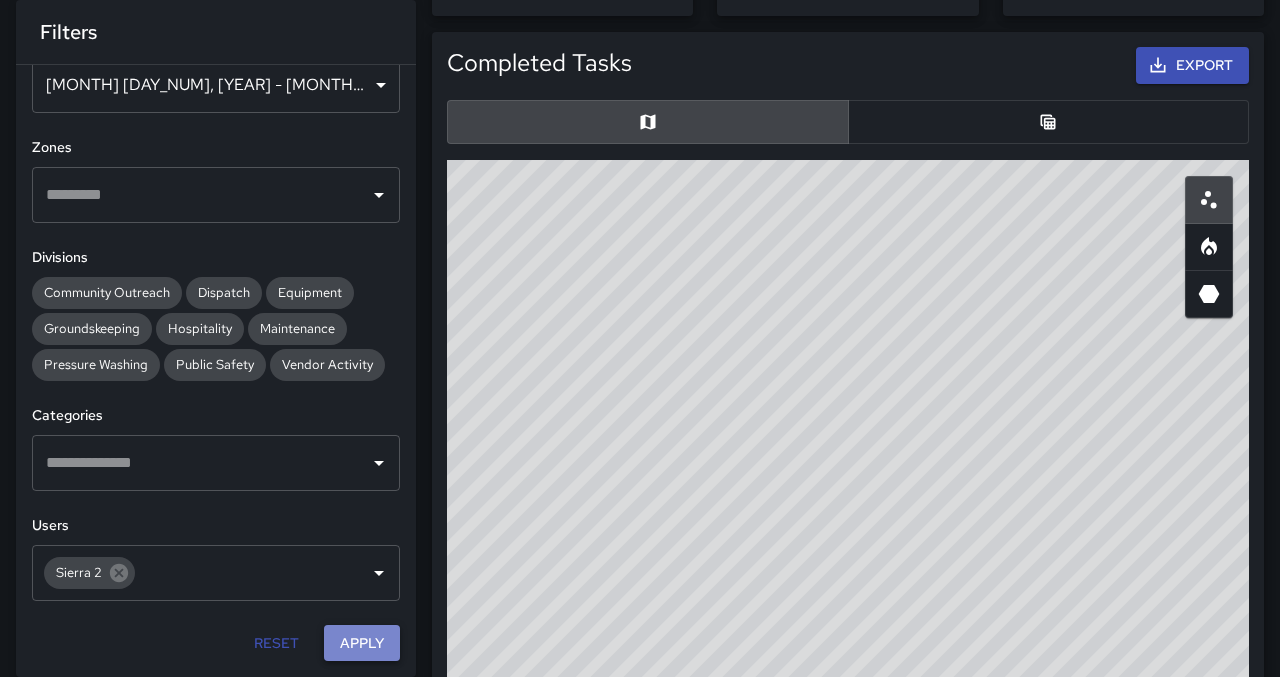 click on "Apply" at bounding box center [362, 643] 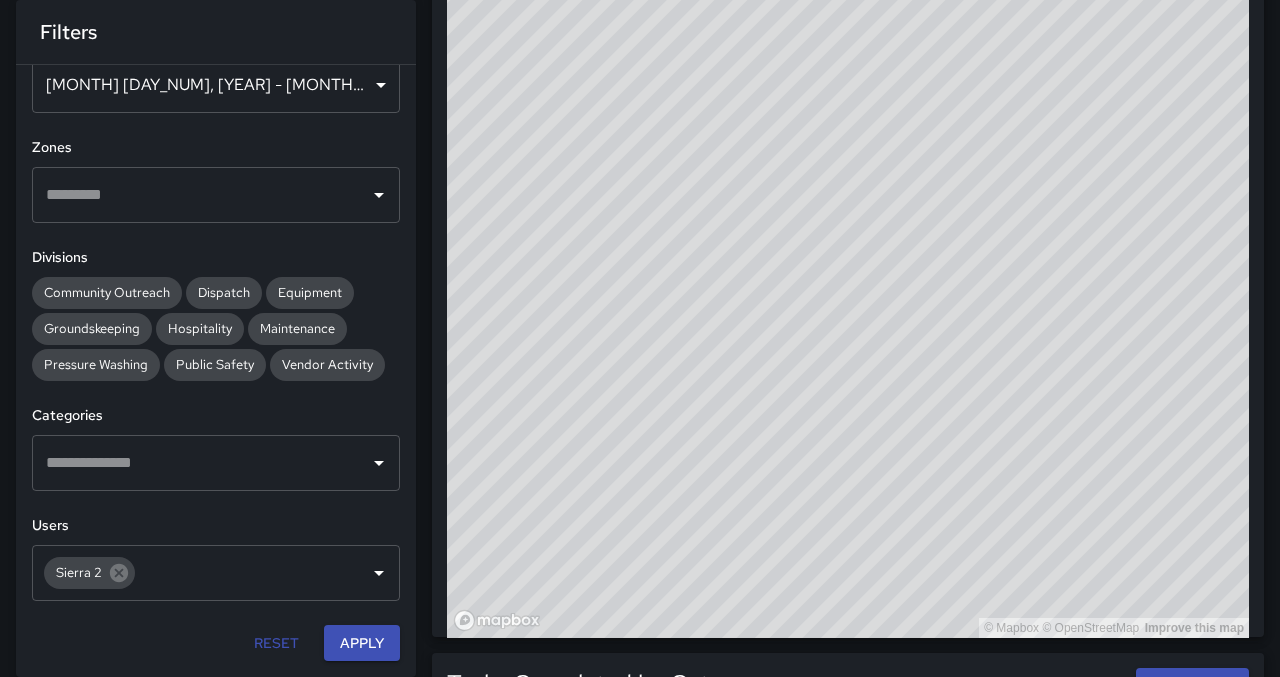 scroll, scrollTop: 547, scrollLeft: 0, axis: vertical 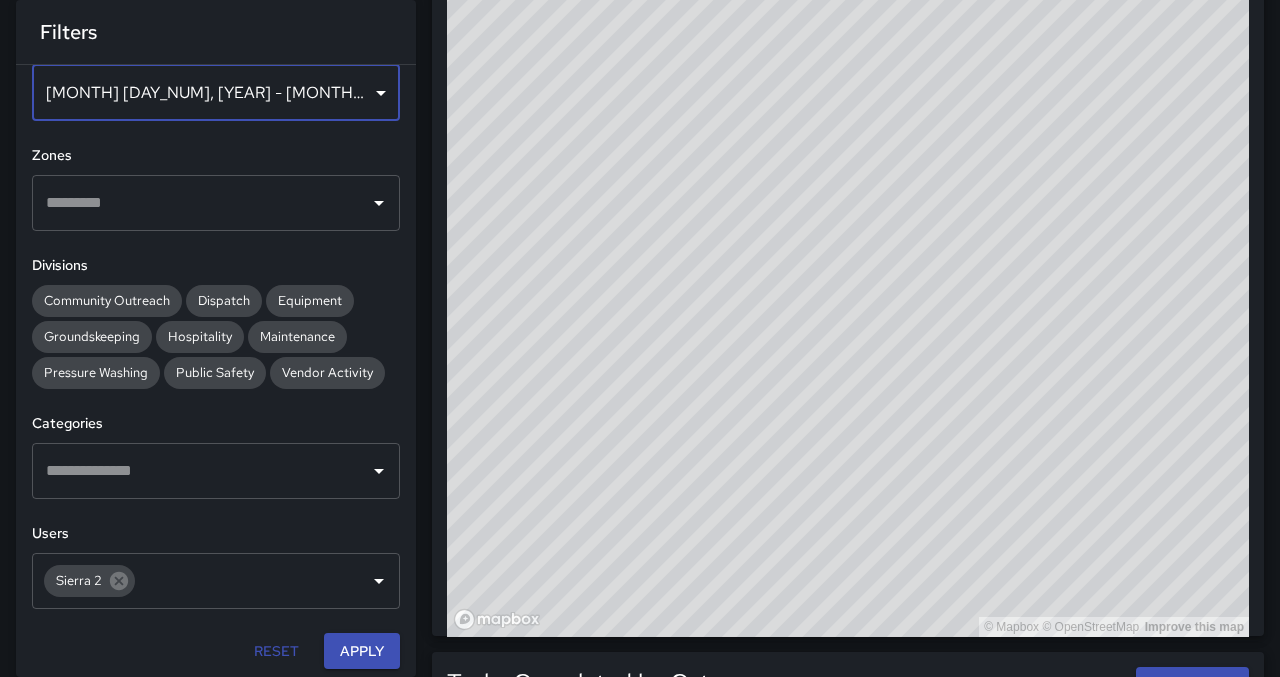 click on "[MONTH] [DAY_NUM], [YEAR] - [MONTH] [DAY_NUM], [YEAR]" at bounding box center (216, 93) 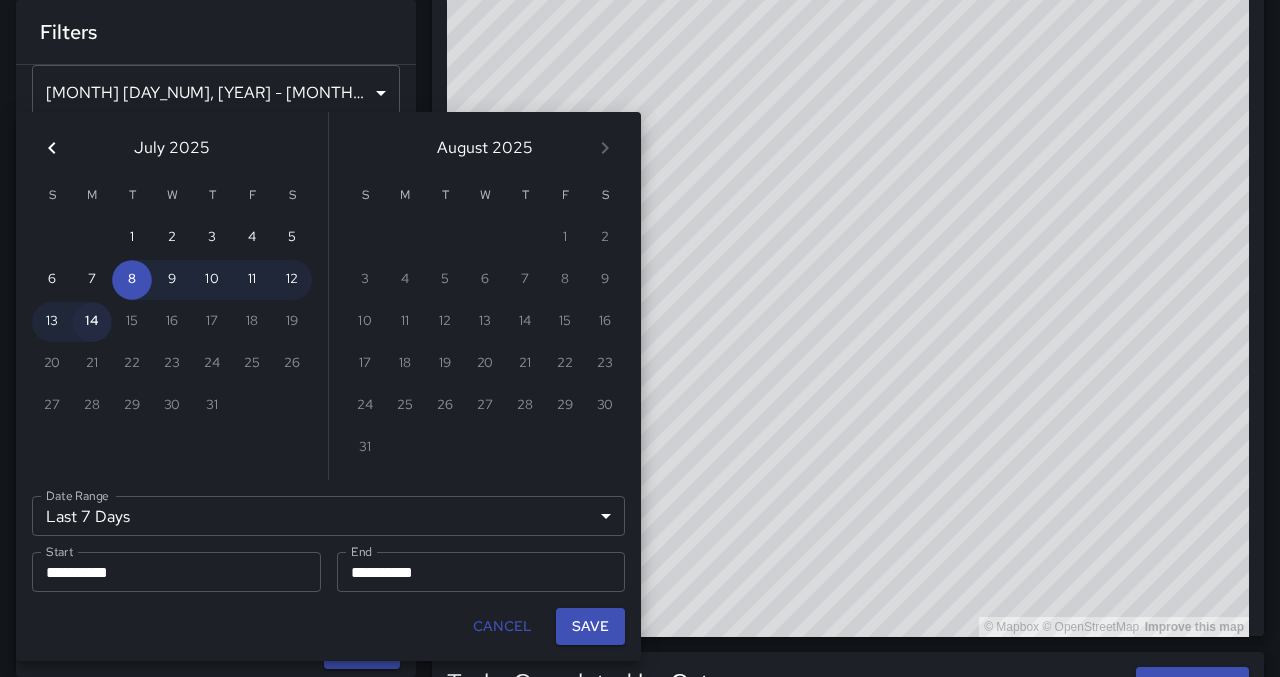 click on "14" at bounding box center [92, 322] 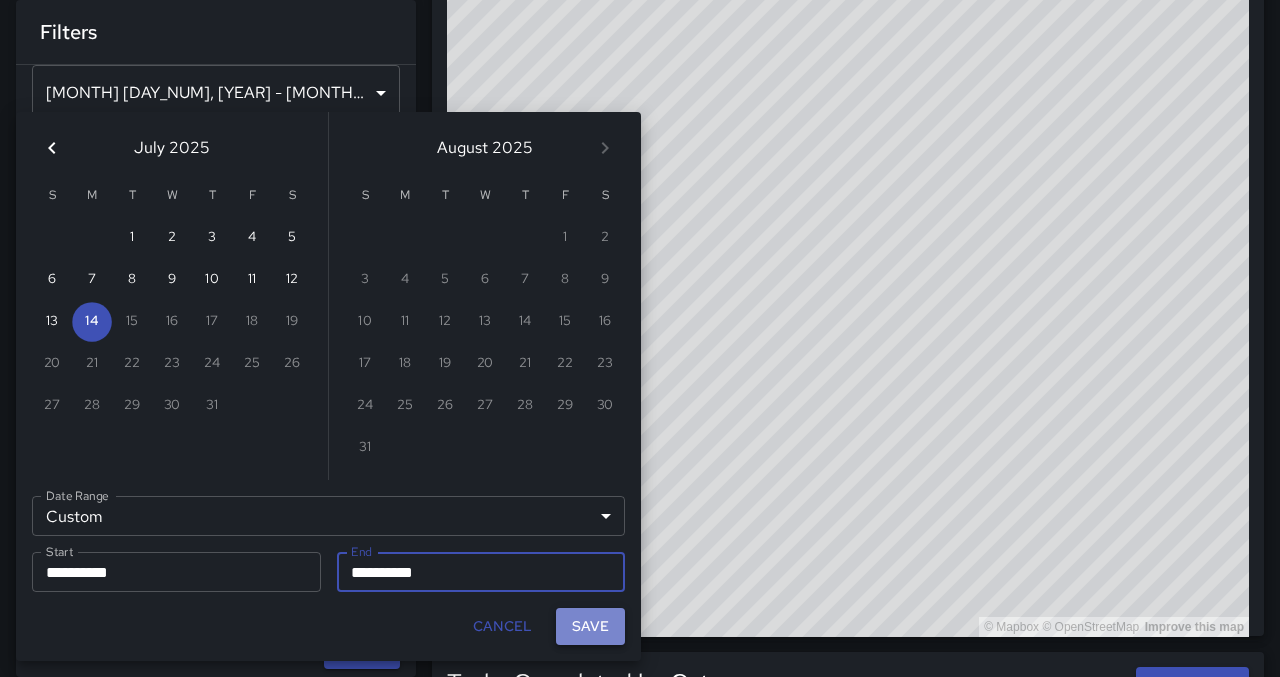 click on "Save" at bounding box center [590, 626] 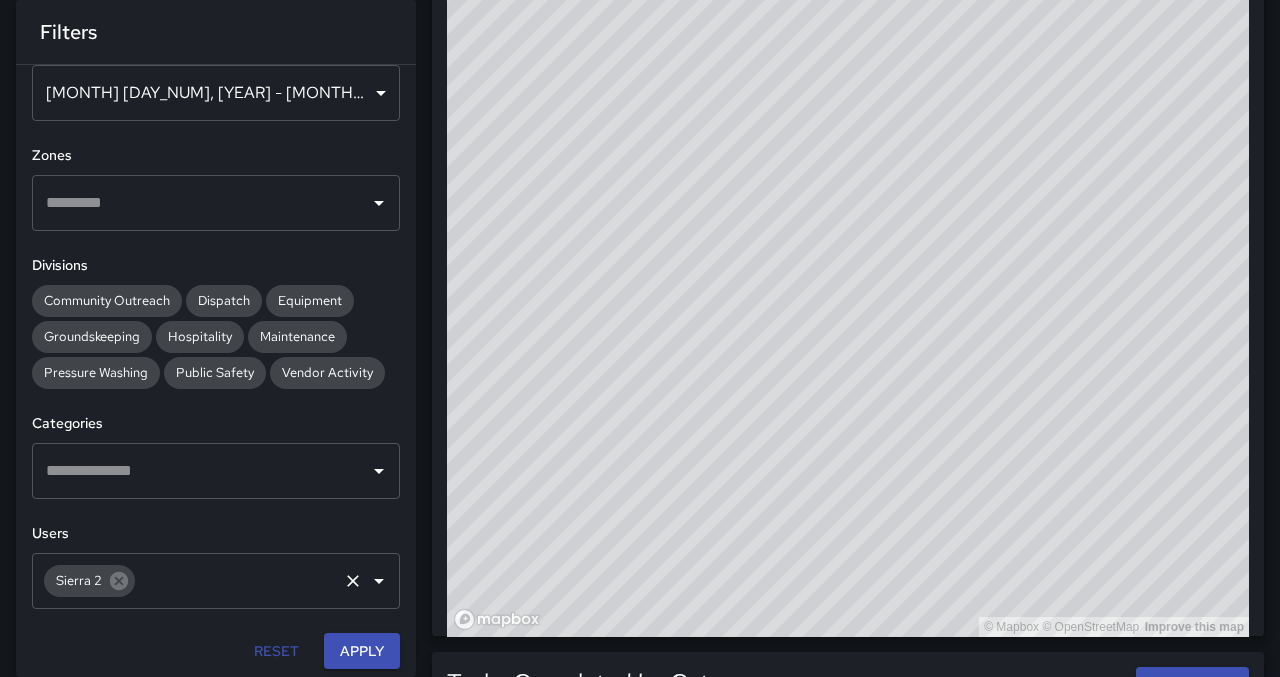 scroll, scrollTop: 54, scrollLeft: 0, axis: vertical 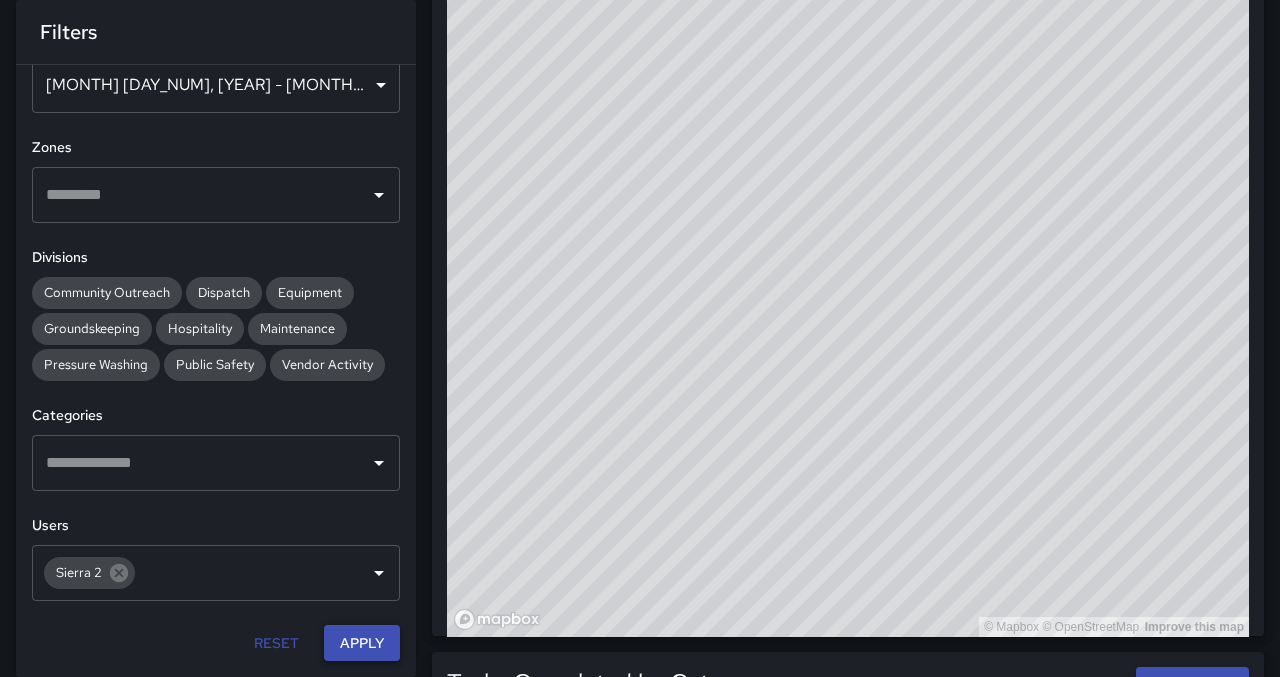 click on "Apply" at bounding box center (362, 643) 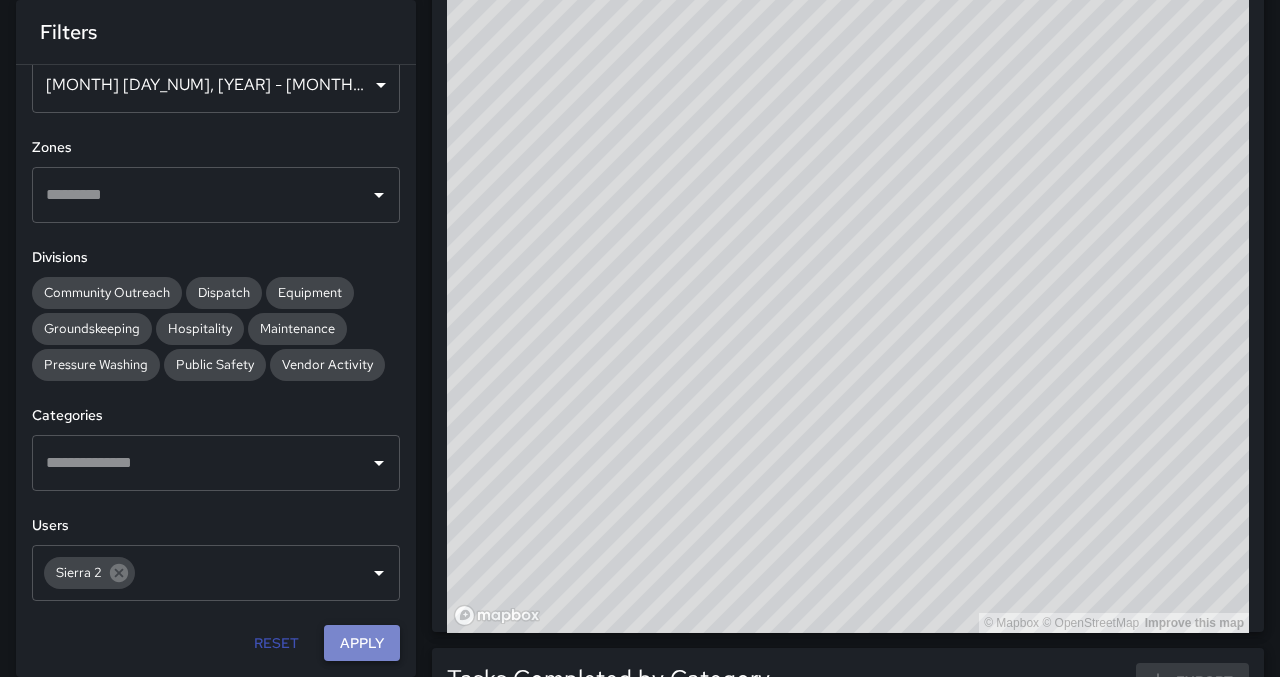 click on "Apply" at bounding box center [362, 643] 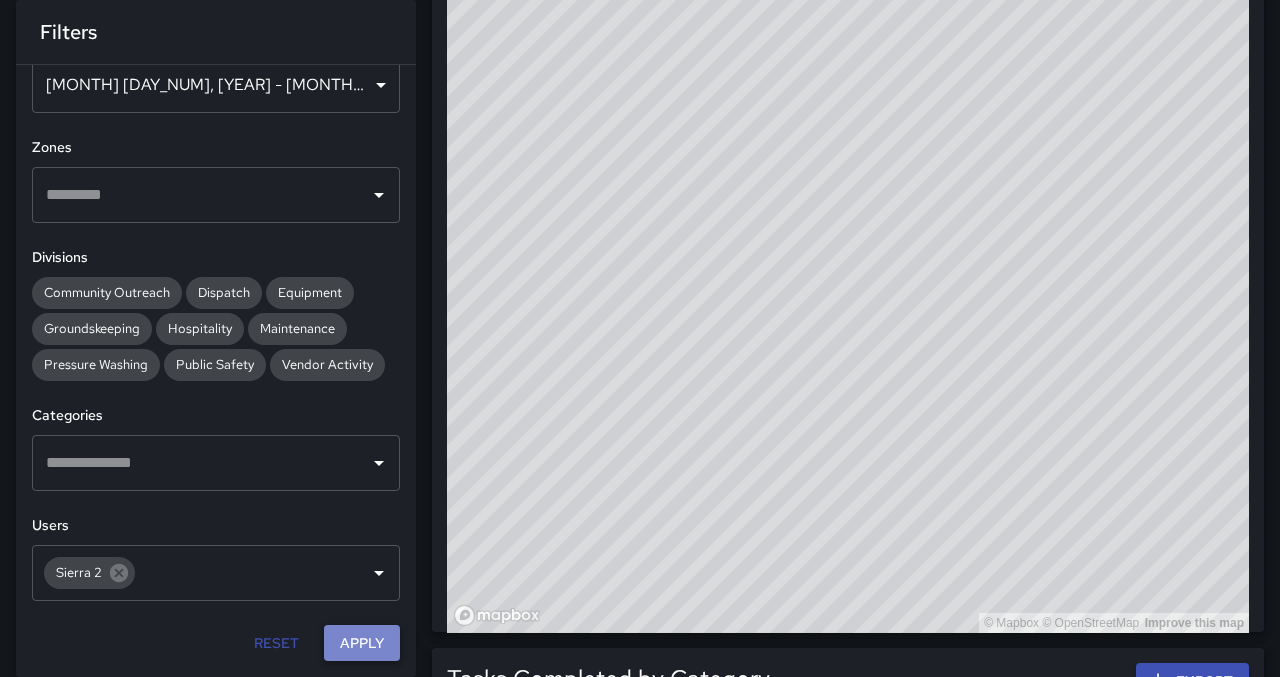 click on "Apply" at bounding box center [362, 643] 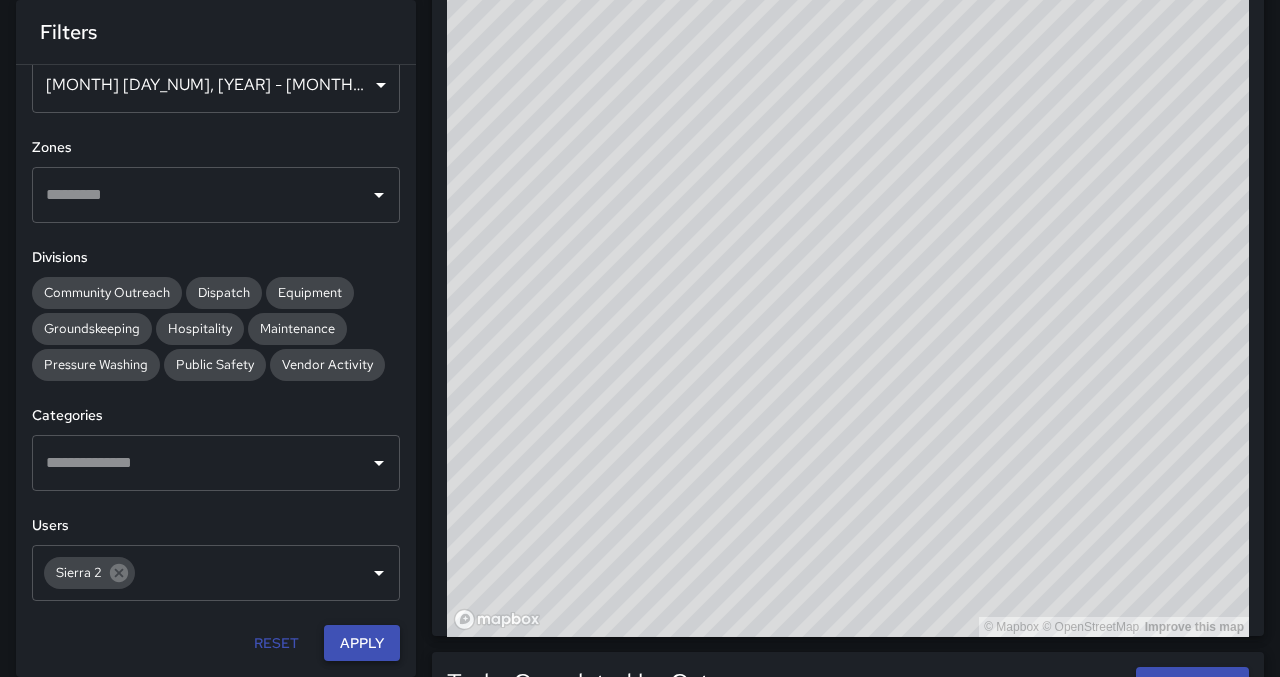 click on "Apply" at bounding box center [362, 643] 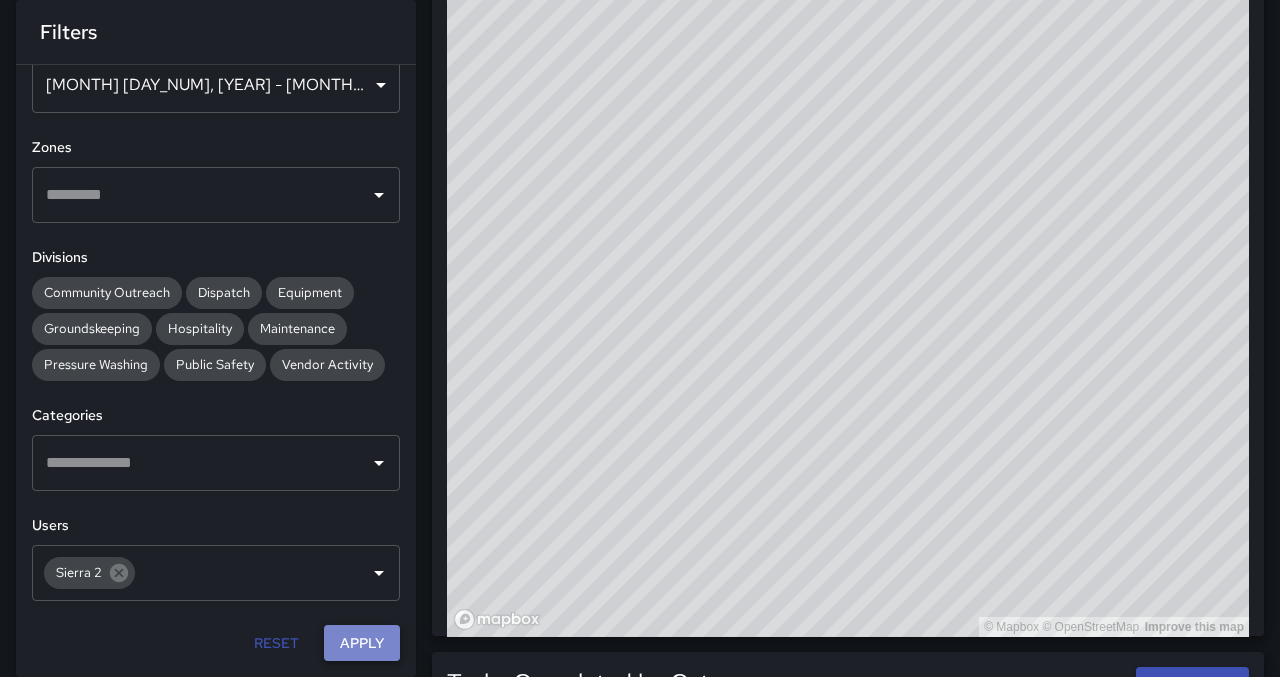 click on "Apply" at bounding box center [362, 643] 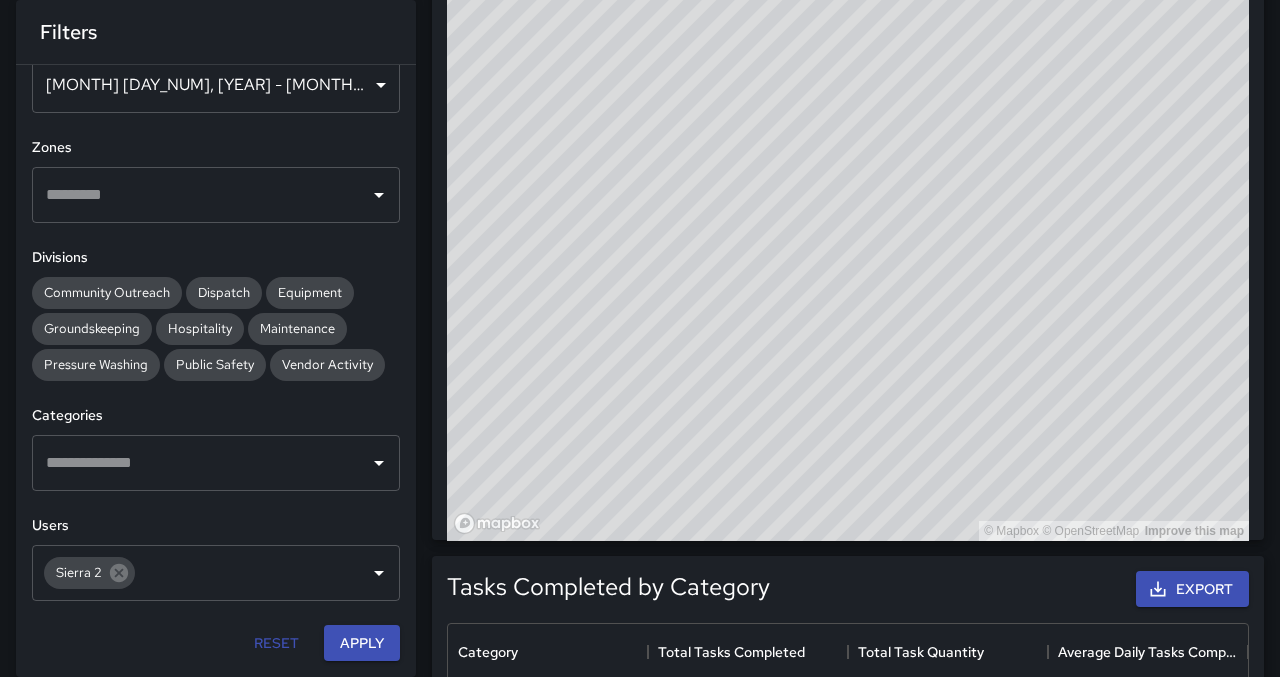 scroll, scrollTop: 652, scrollLeft: 0, axis: vertical 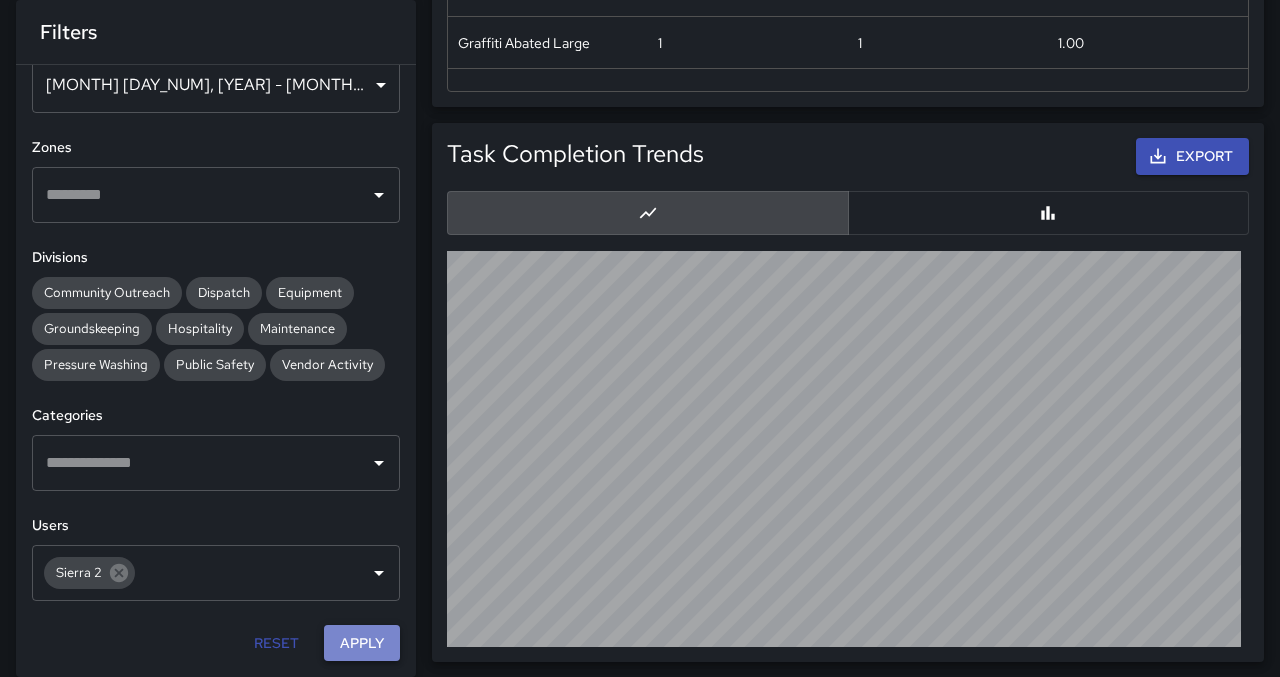 click on "Apply" at bounding box center (362, 643) 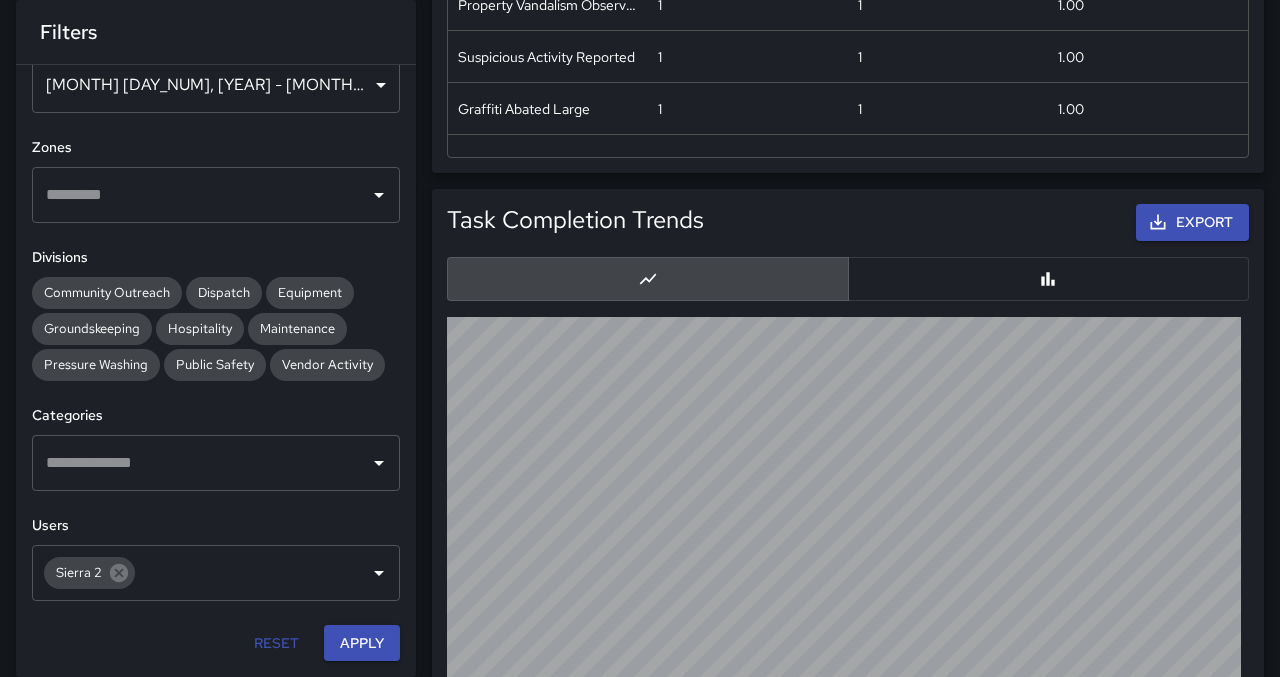 scroll, scrollTop: 1706, scrollLeft: 0, axis: vertical 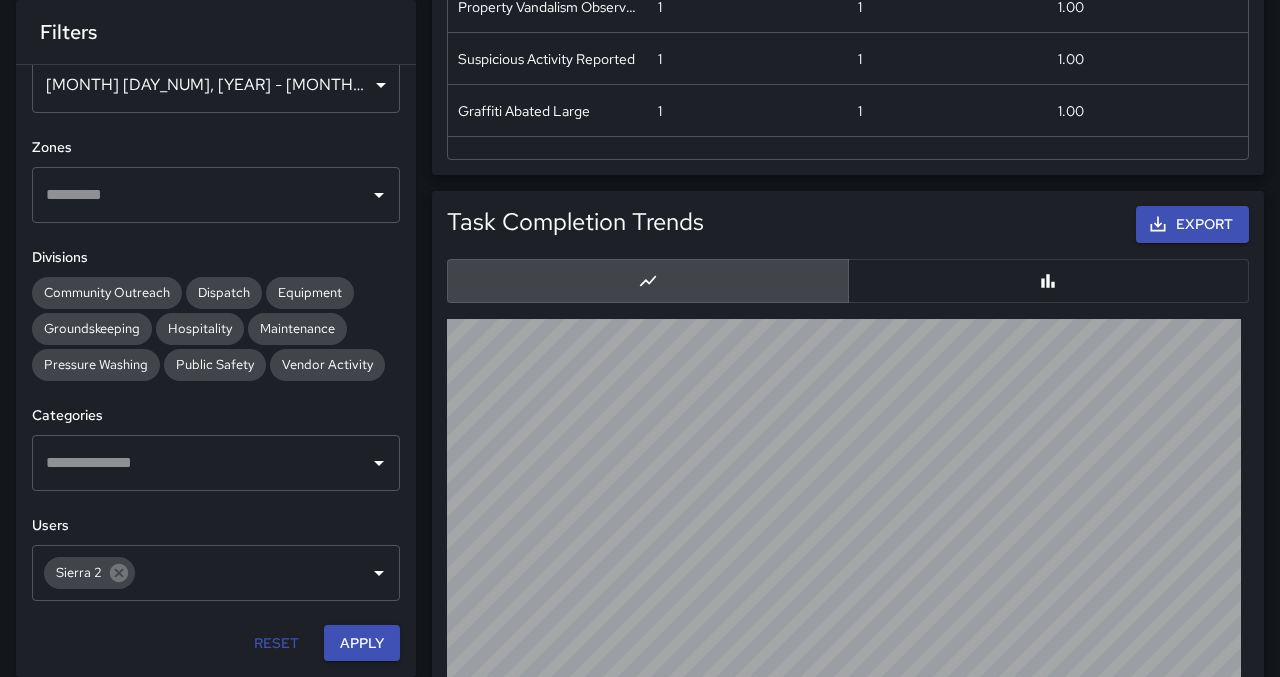 click at bounding box center (1049, 281) 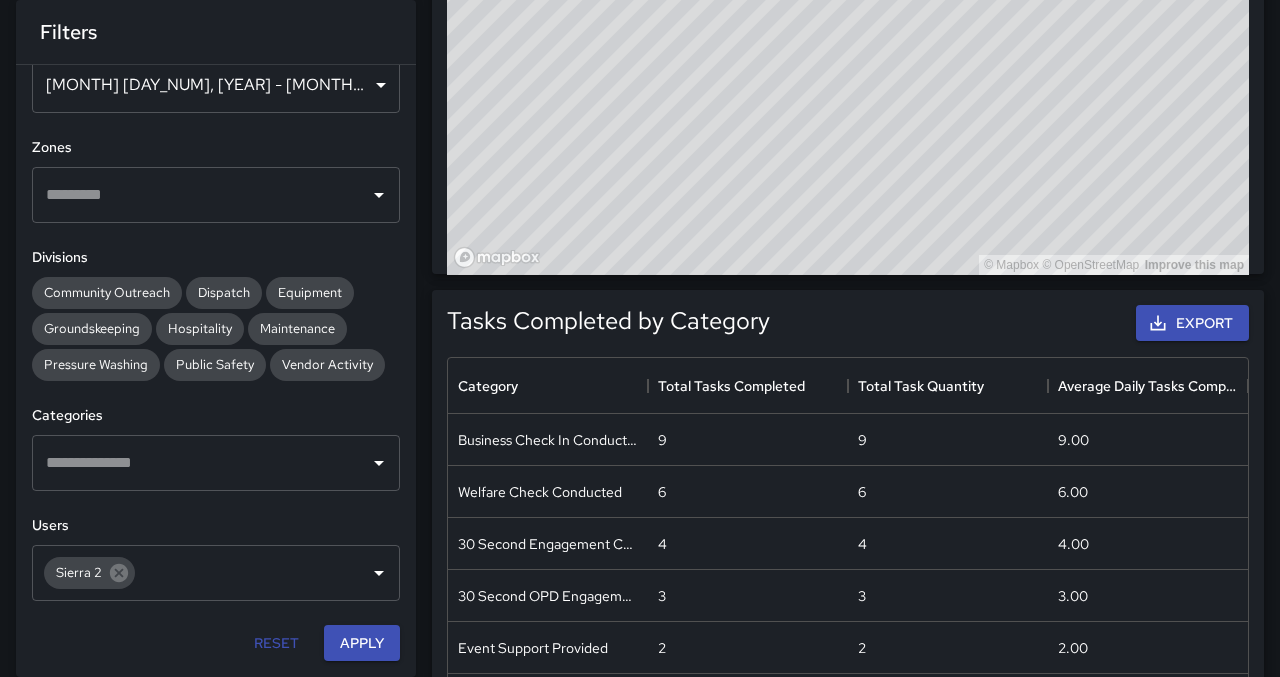 scroll, scrollTop: 906, scrollLeft: 0, axis: vertical 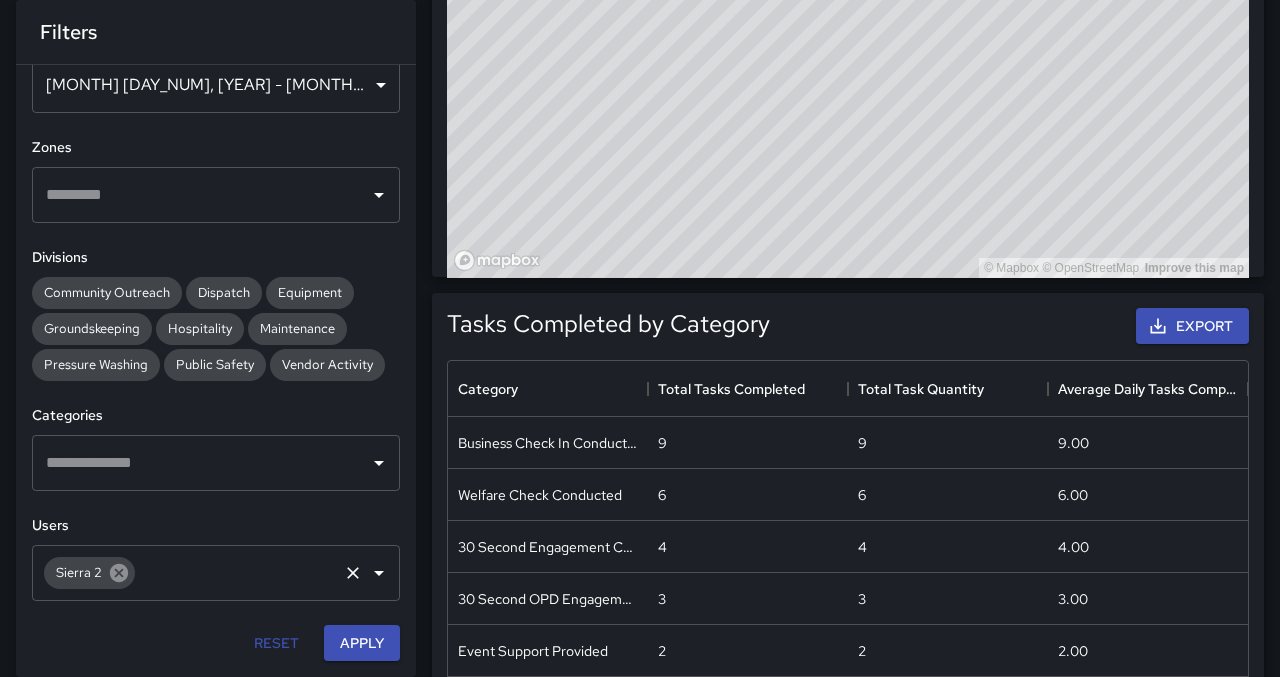 click 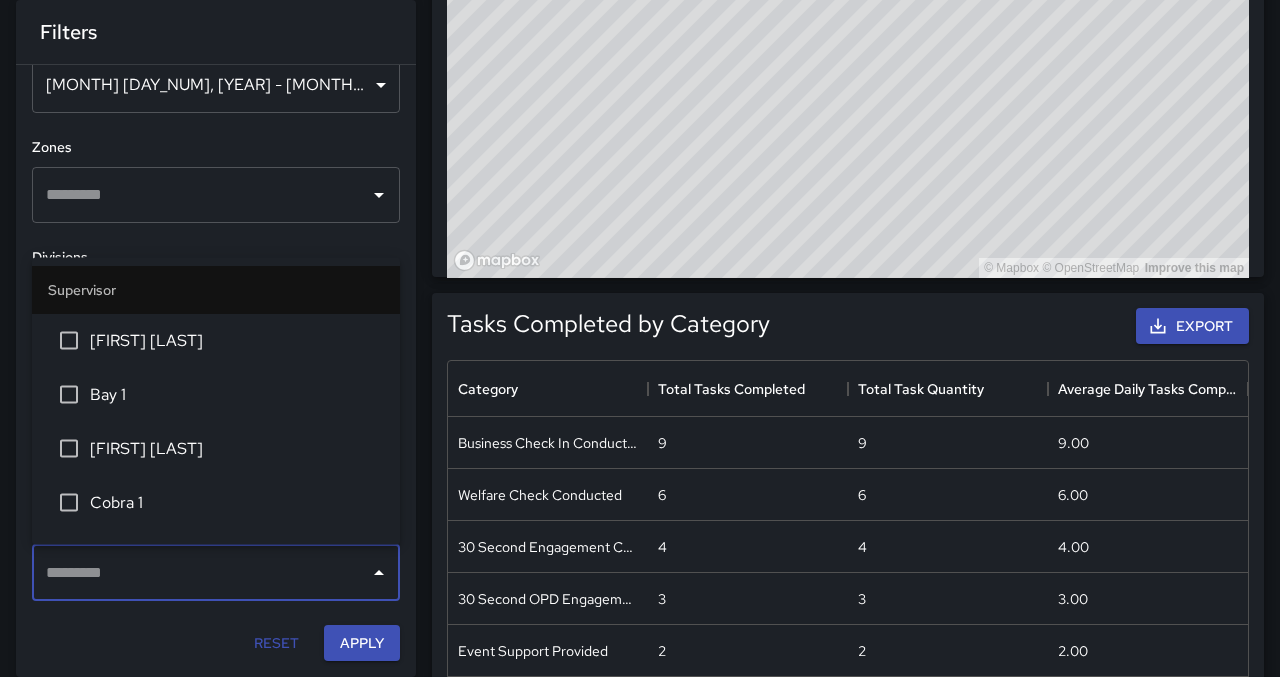 click at bounding box center (201, 573) 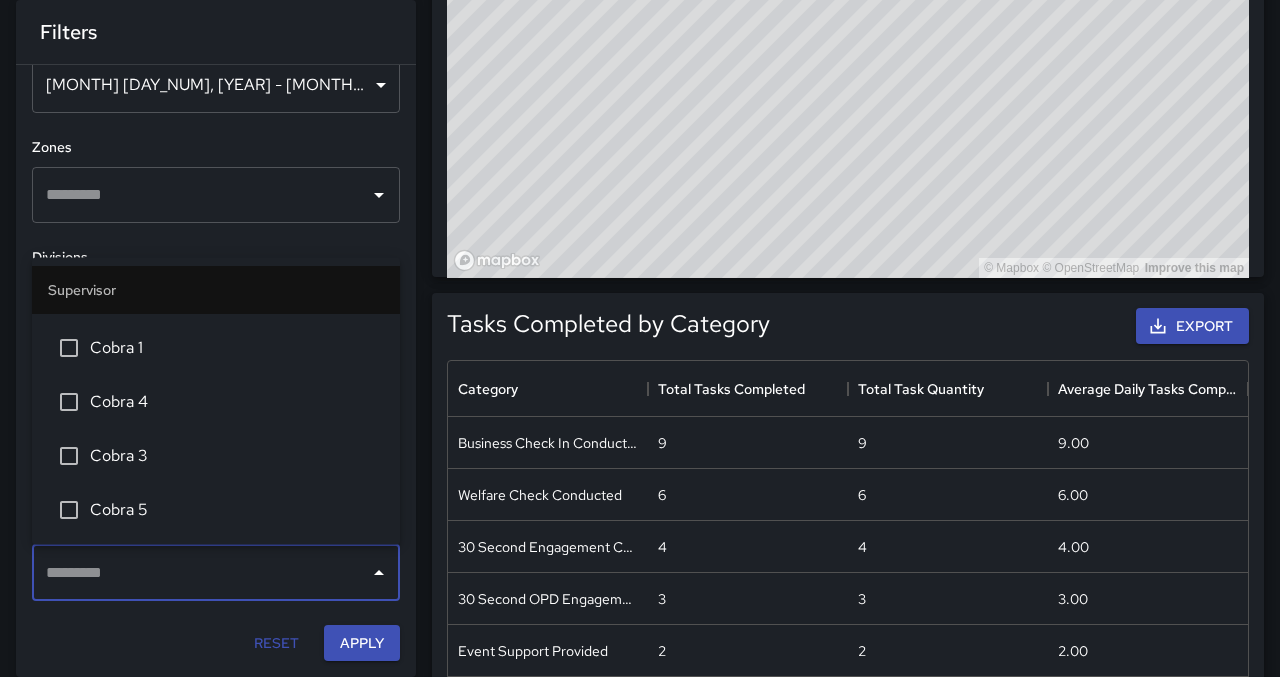 scroll, scrollTop: 173, scrollLeft: 0, axis: vertical 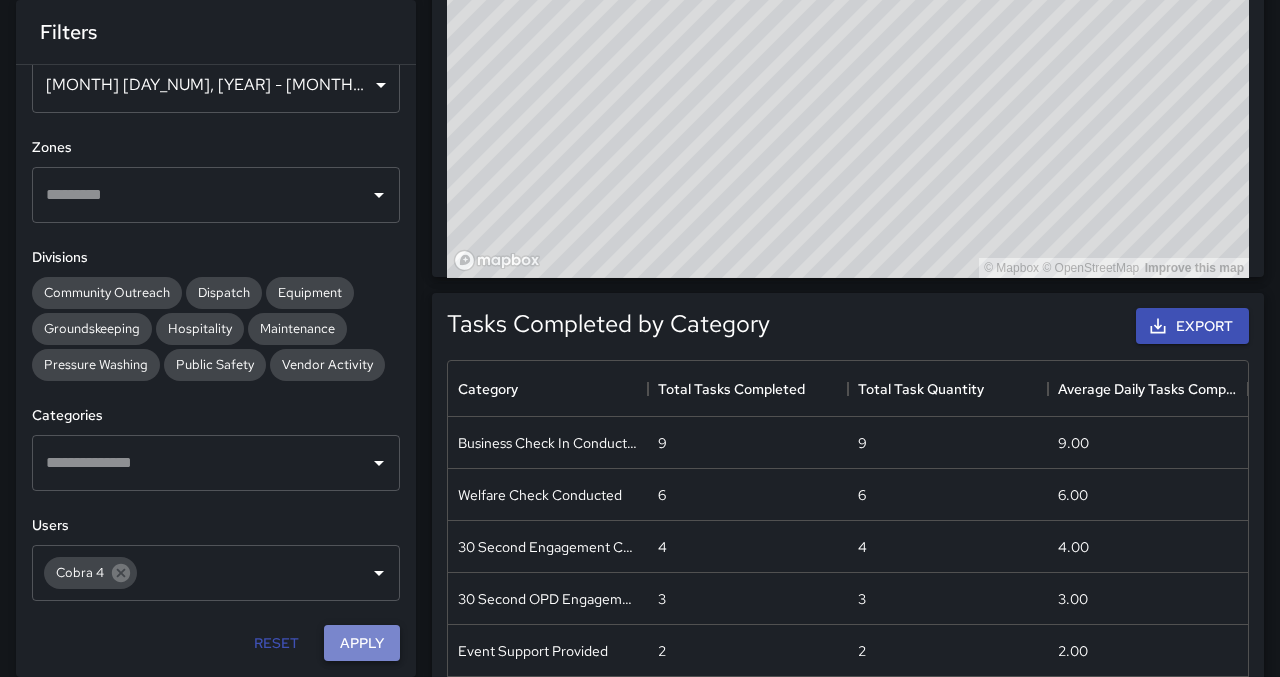 click on "Apply" at bounding box center (362, 643) 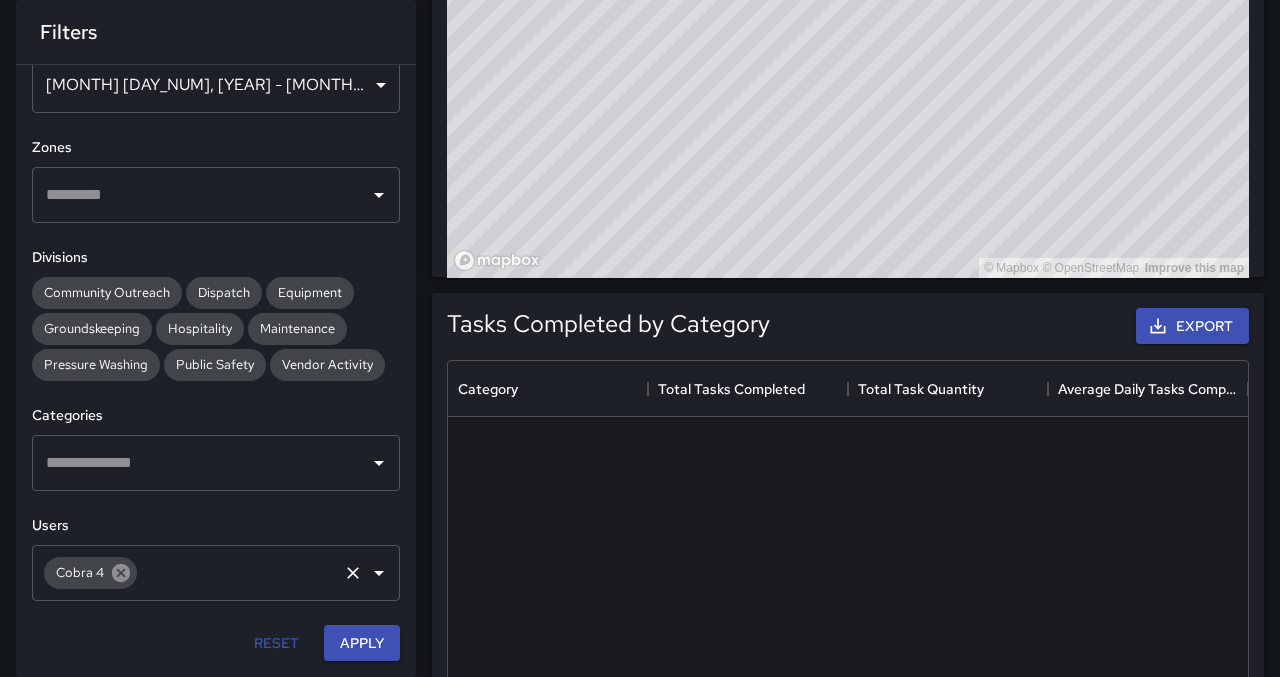 click 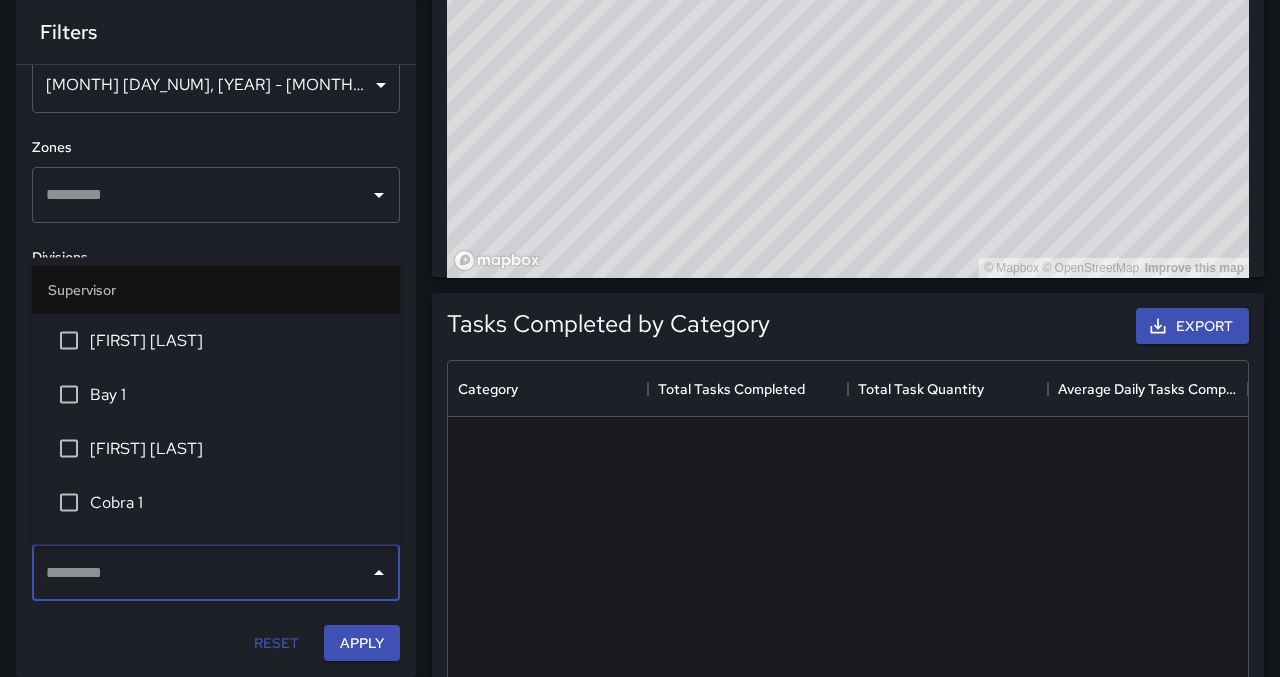 click at bounding box center (201, 573) 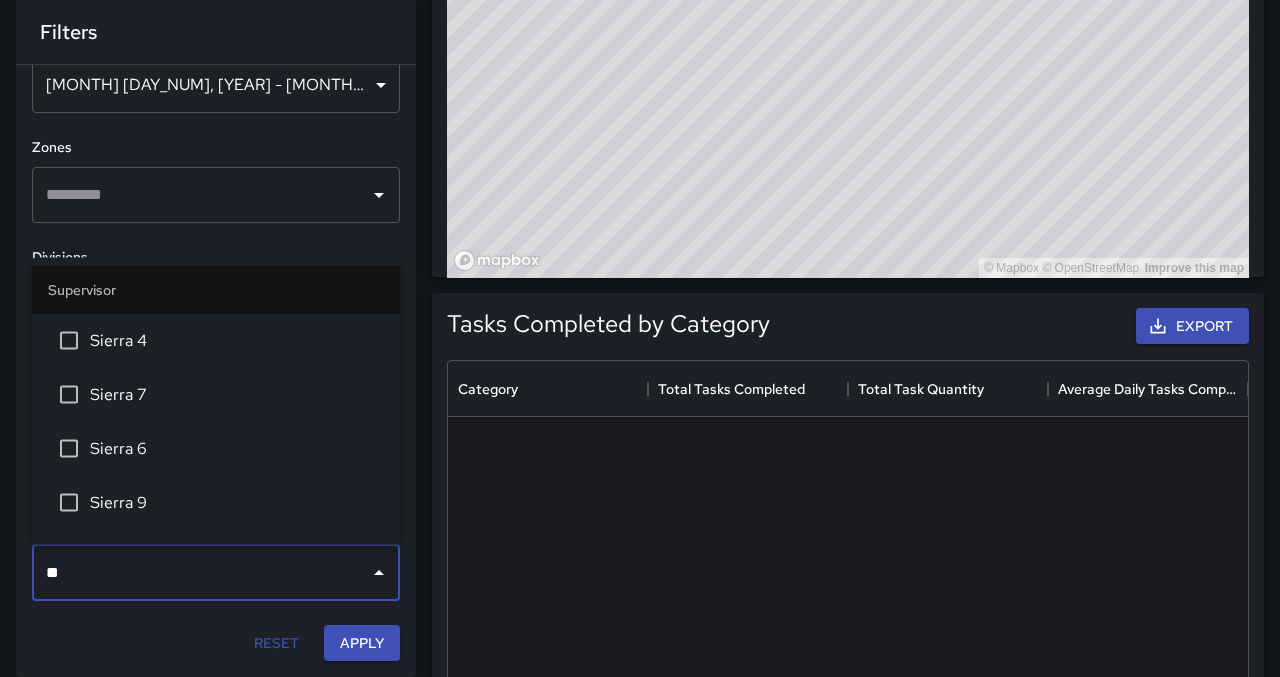 type on "***" 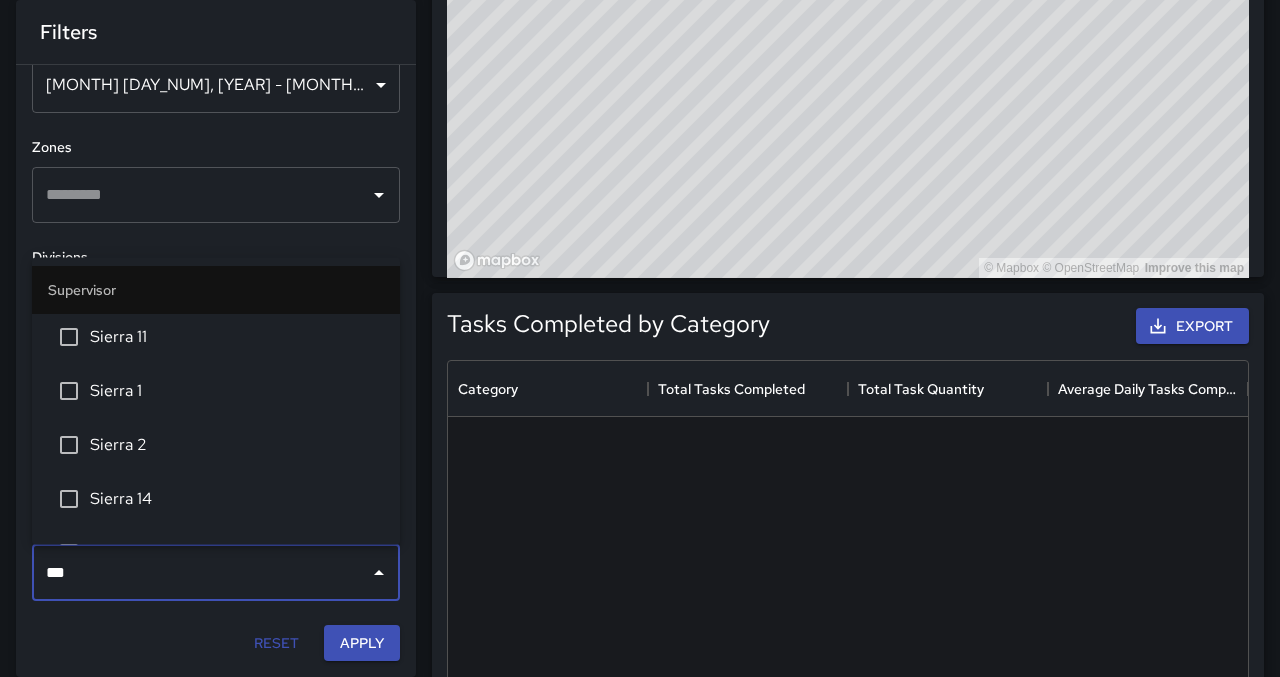 scroll, scrollTop: 497, scrollLeft: 0, axis: vertical 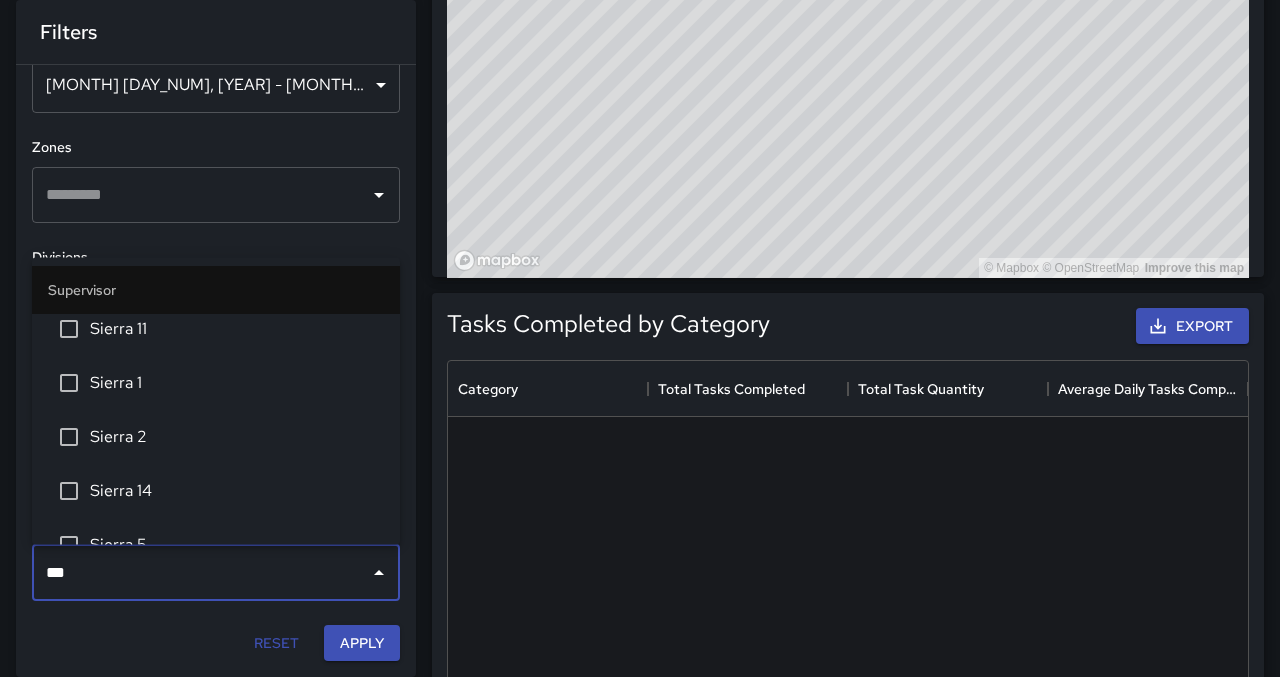 type 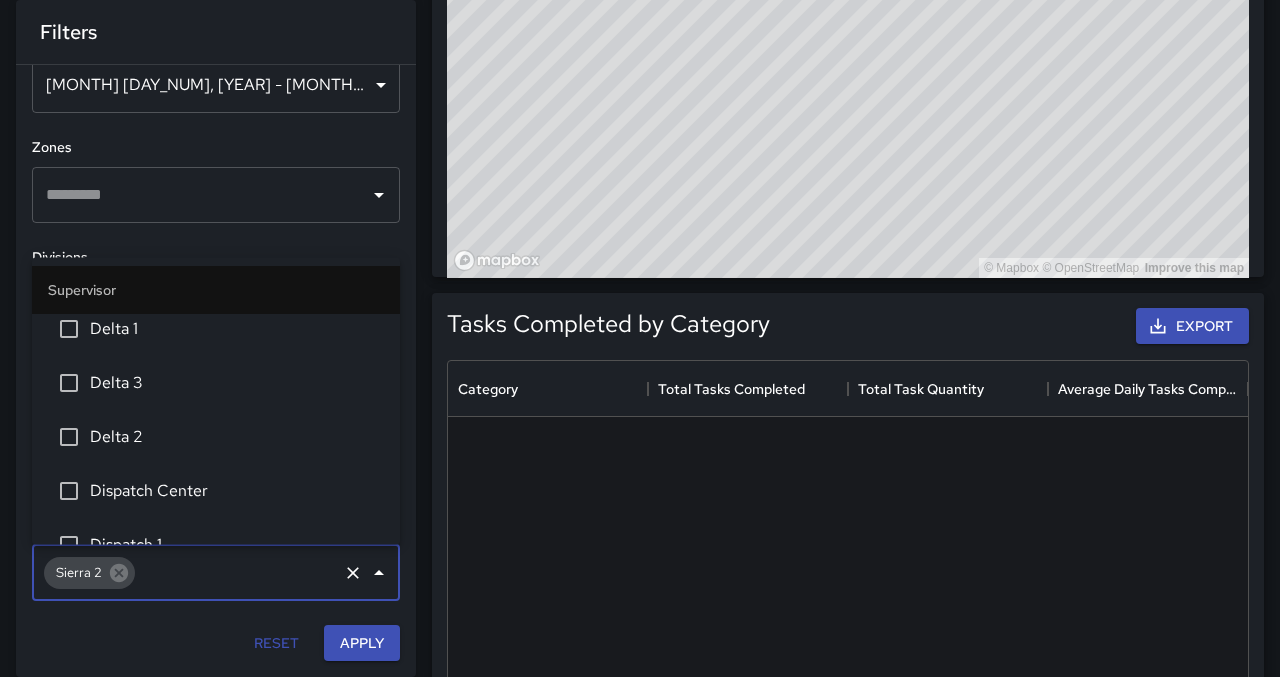 scroll, scrollTop: 3737, scrollLeft: 0, axis: vertical 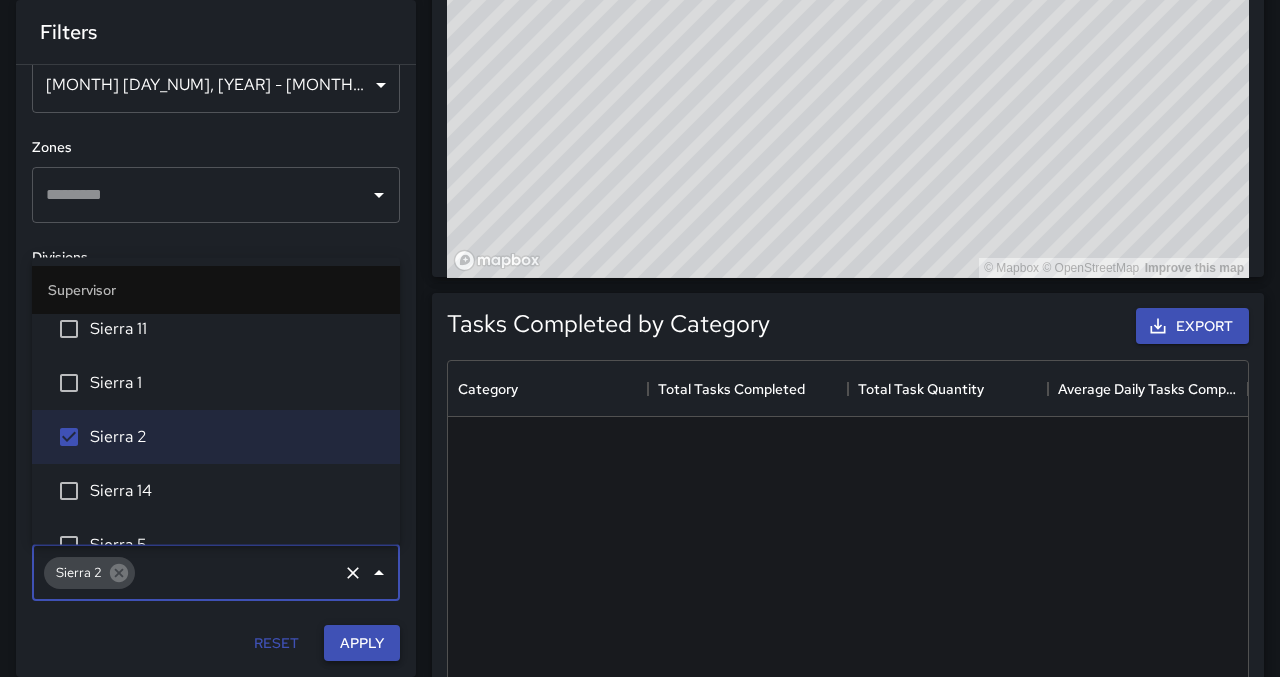 click on "Apply" at bounding box center [362, 643] 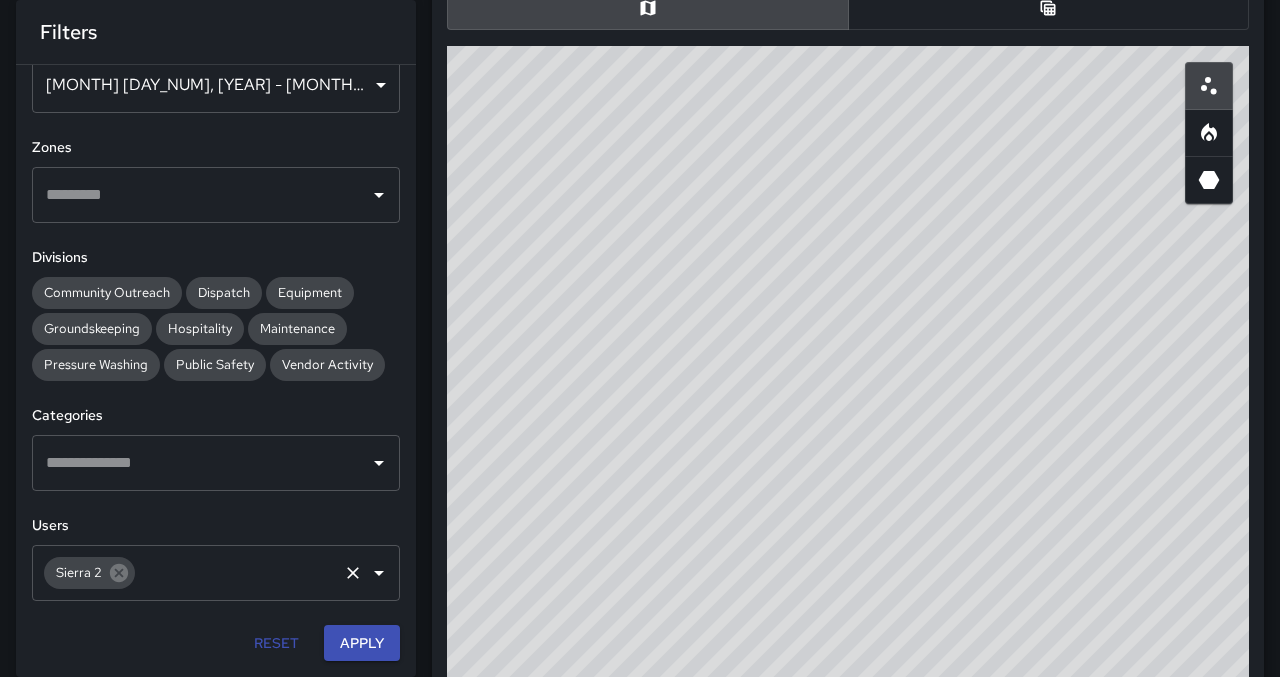scroll, scrollTop: 0, scrollLeft: 0, axis: both 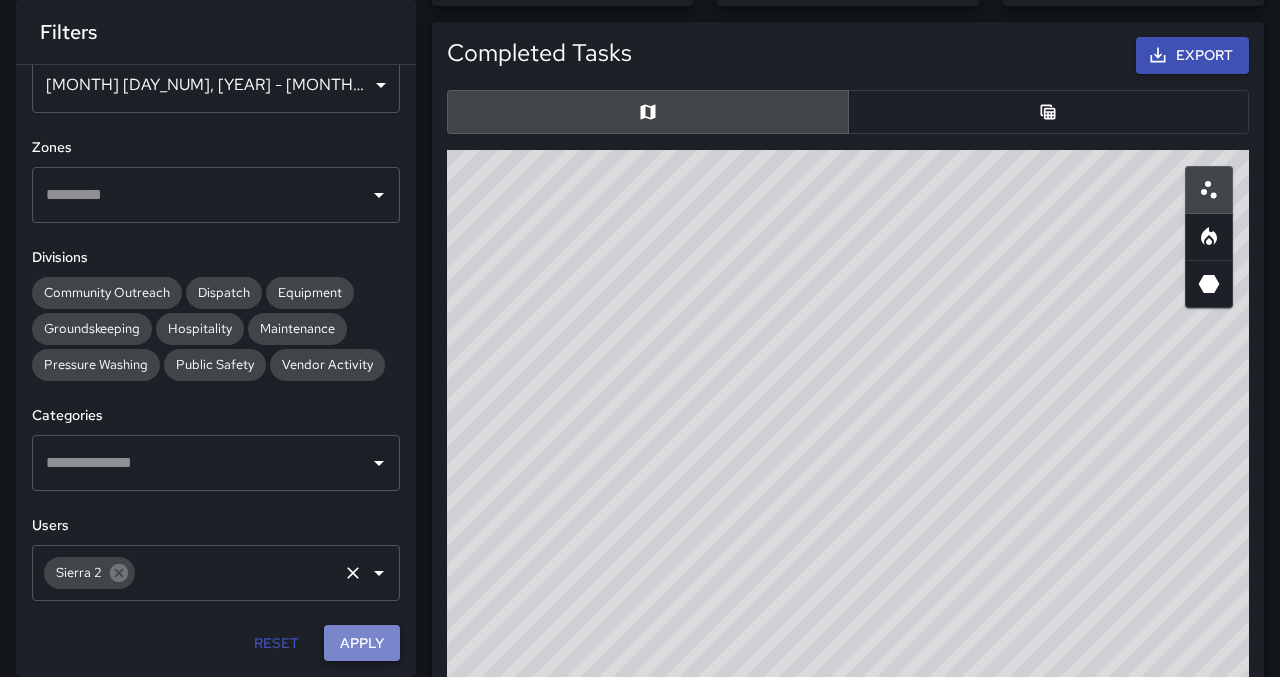 click on "Apply" at bounding box center (362, 643) 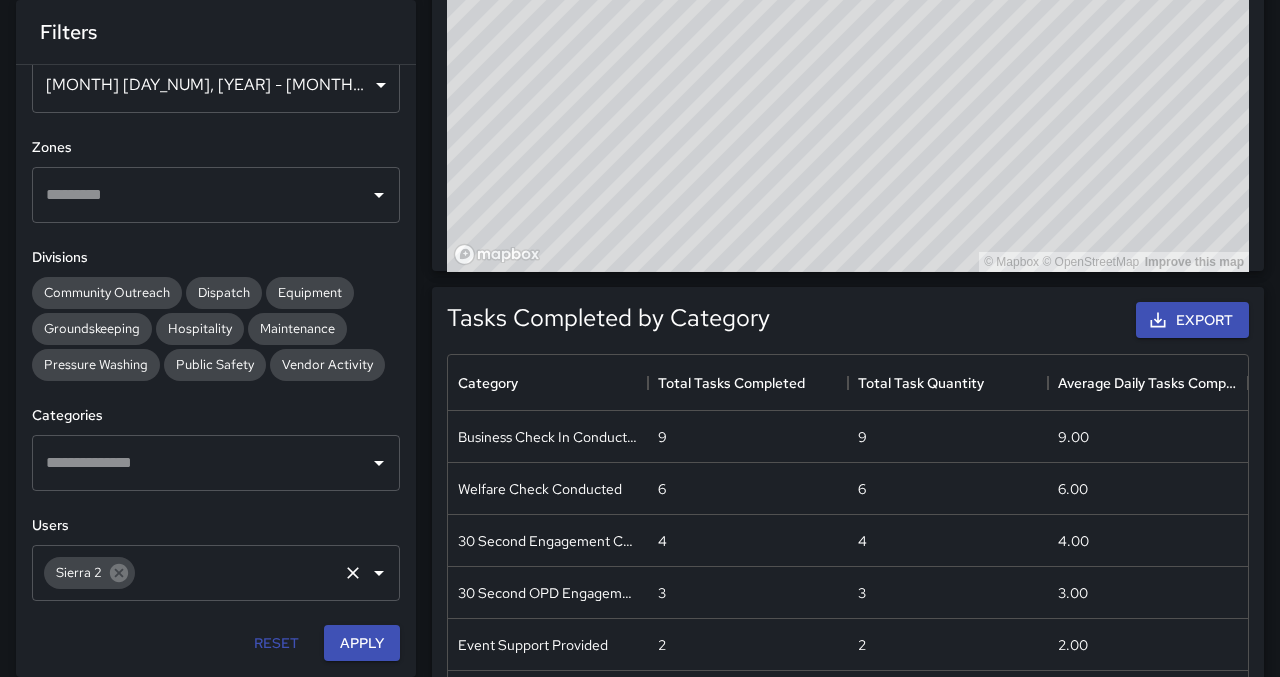 scroll, scrollTop: 929, scrollLeft: 0, axis: vertical 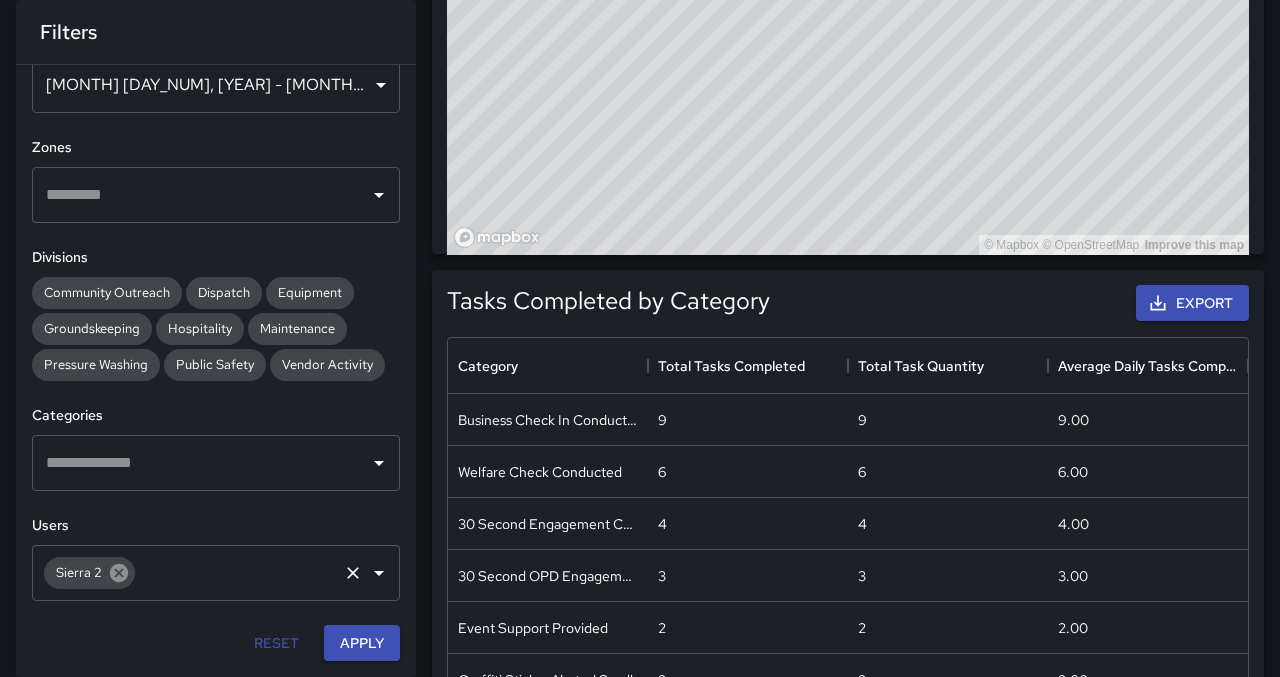 click 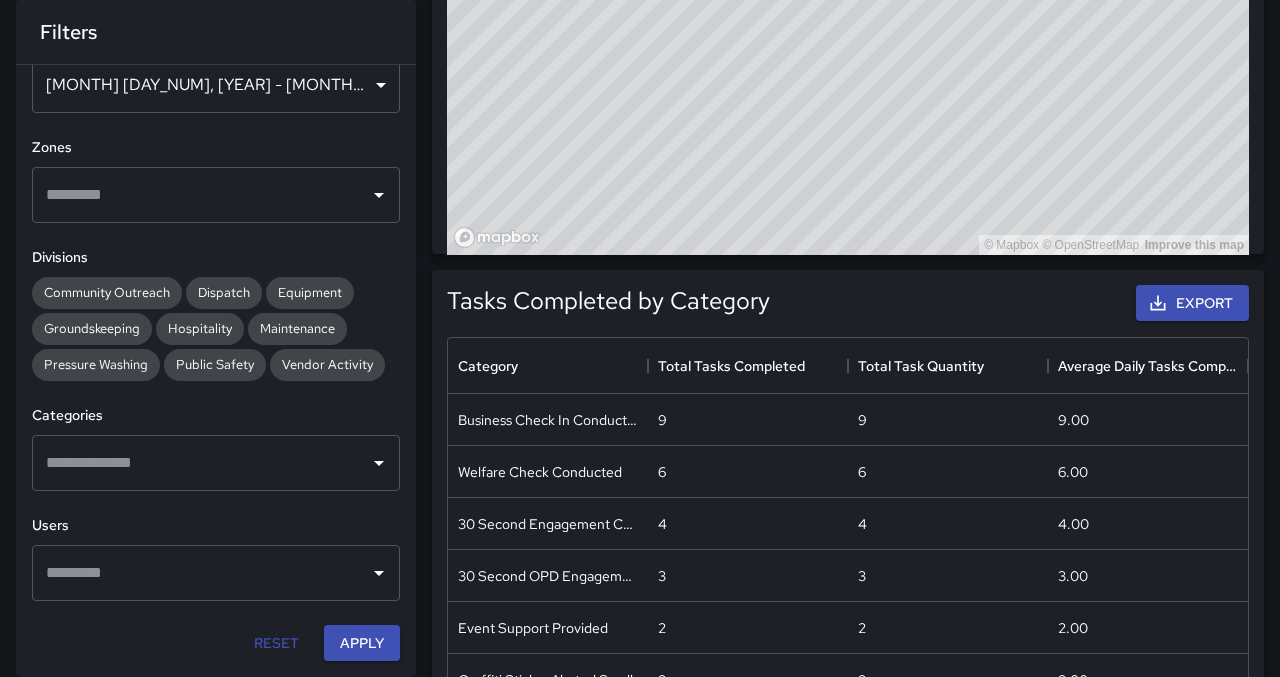 type 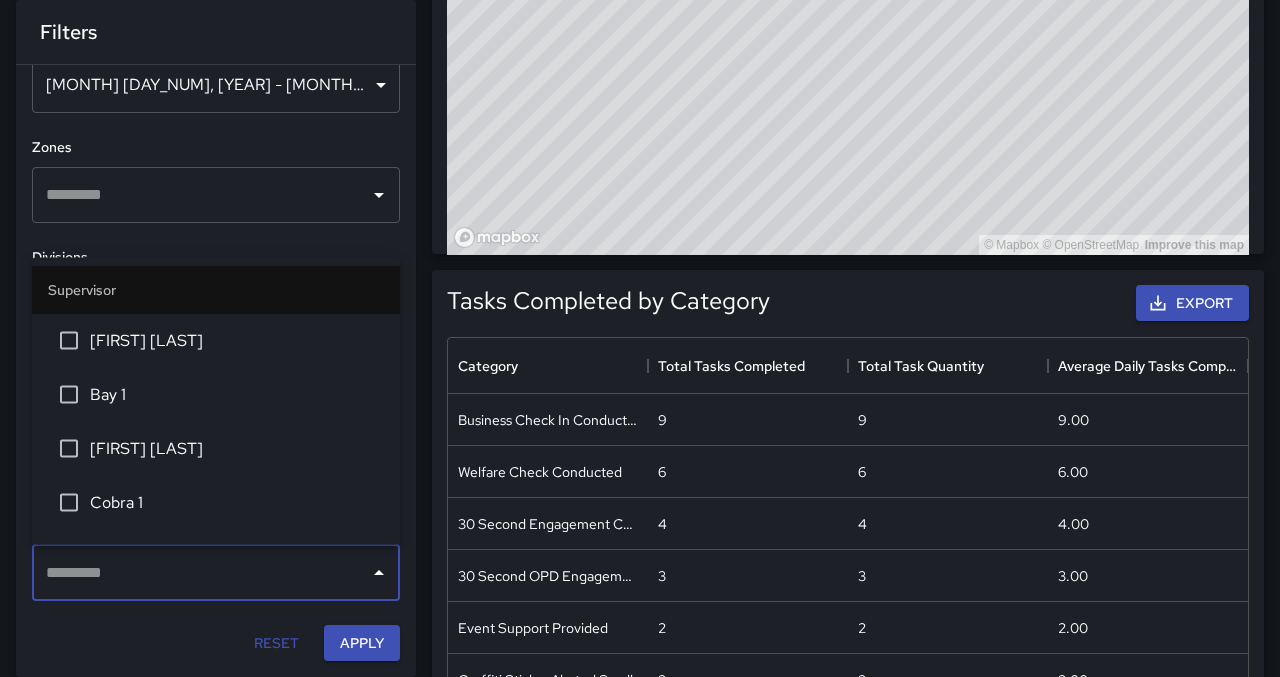 click at bounding box center [201, 573] 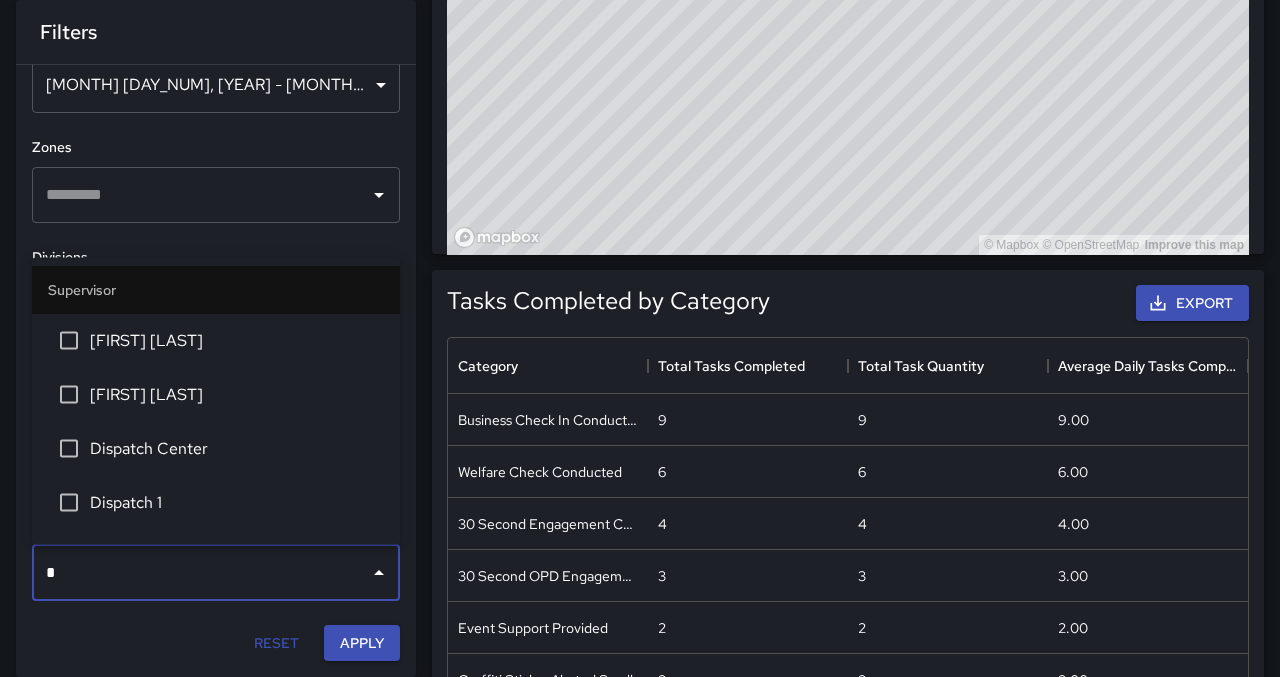 type on "**" 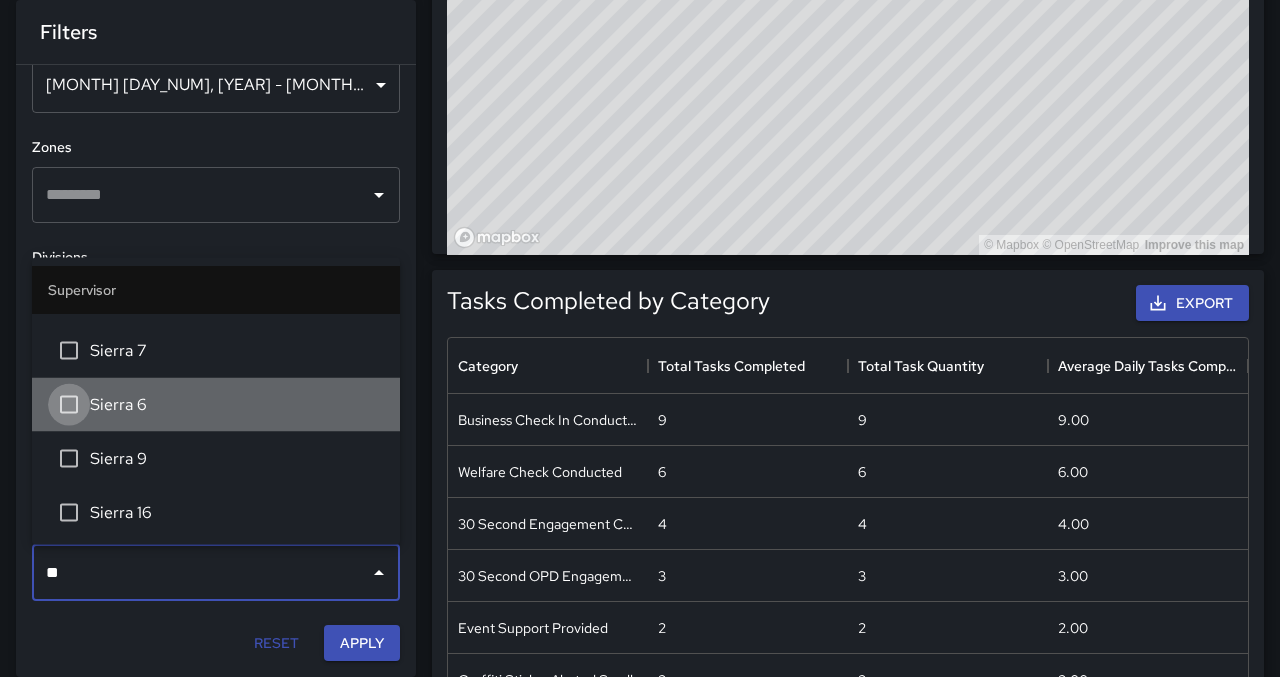 type 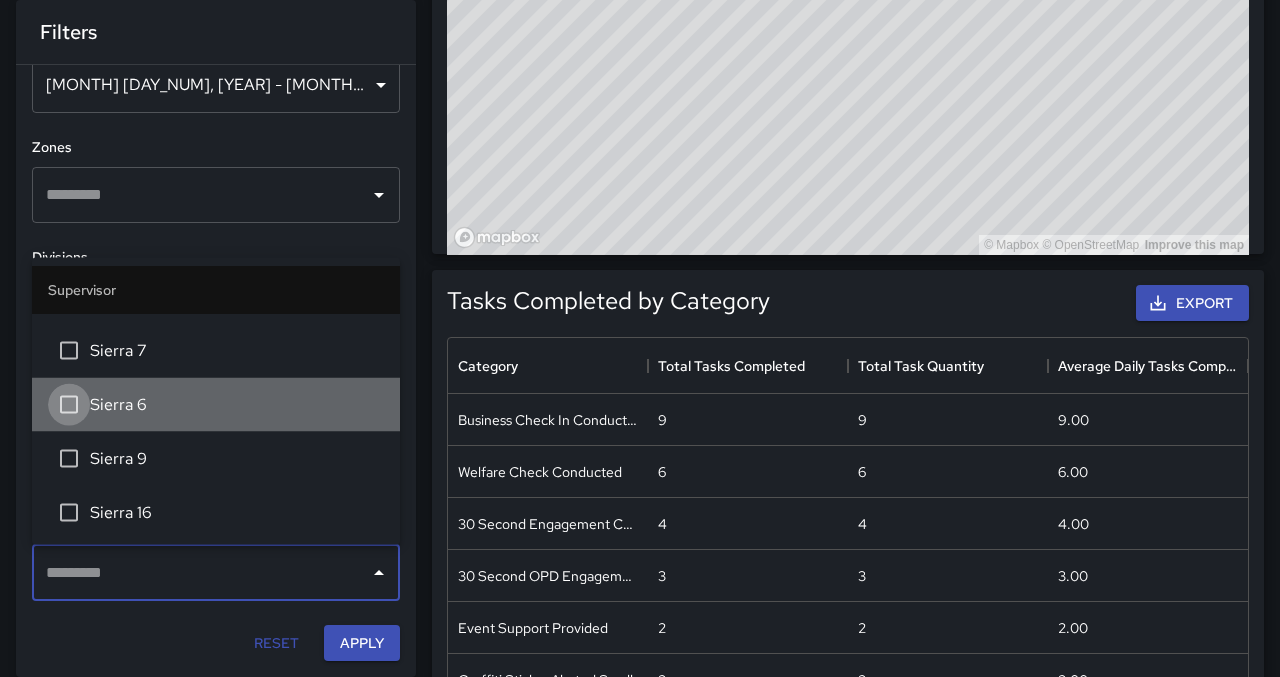 scroll, scrollTop: 3284, scrollLeft: 0, axis: vertical 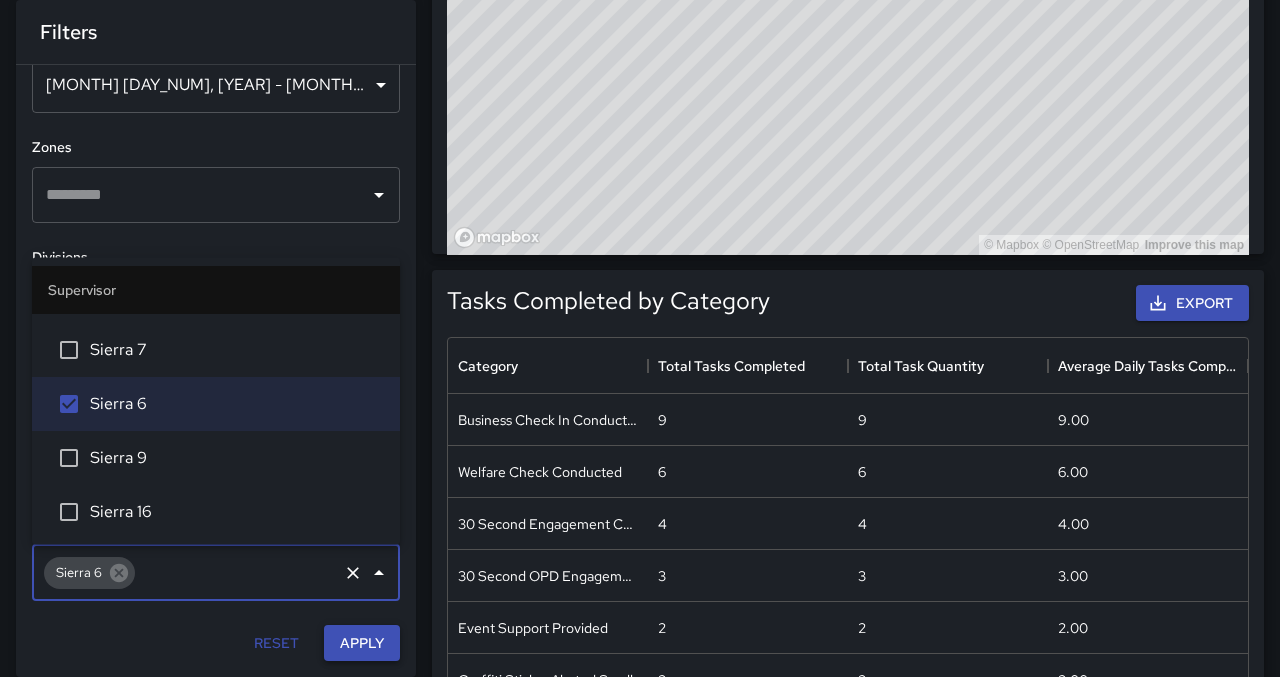 click on "Apply" at bounding box center [362, 643] 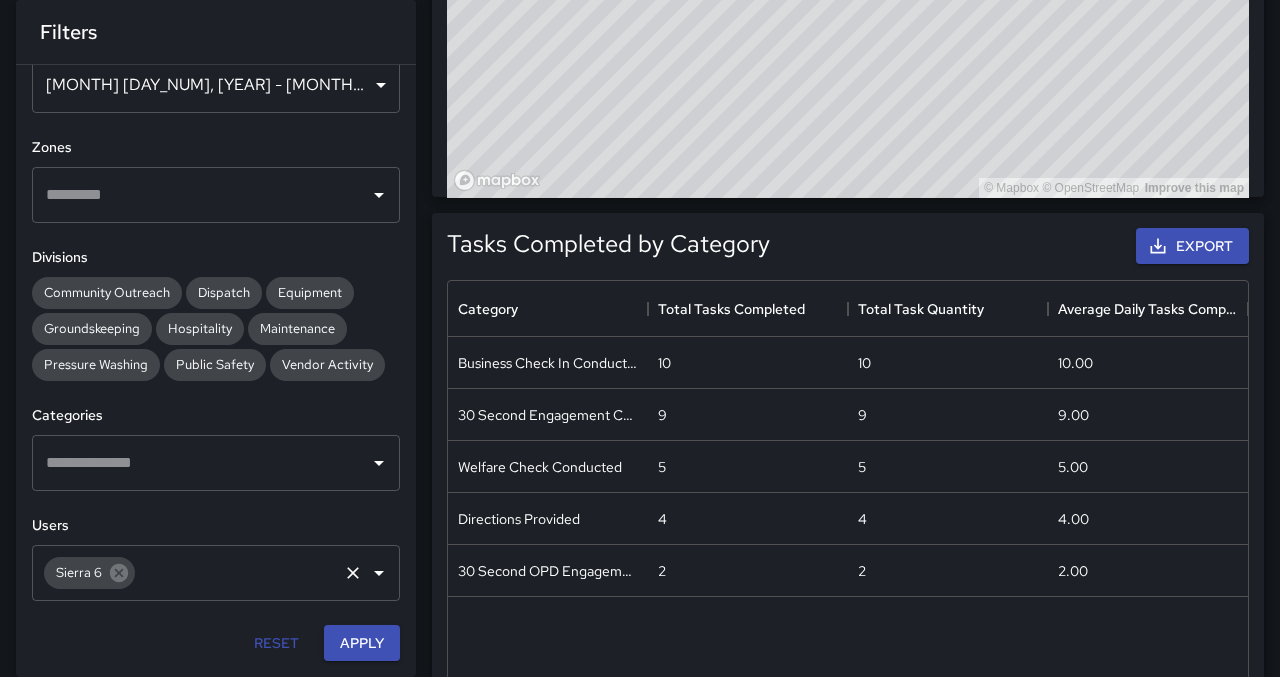 scroll, scrollTop: 991, scrollLeft: 0, axis: vertical 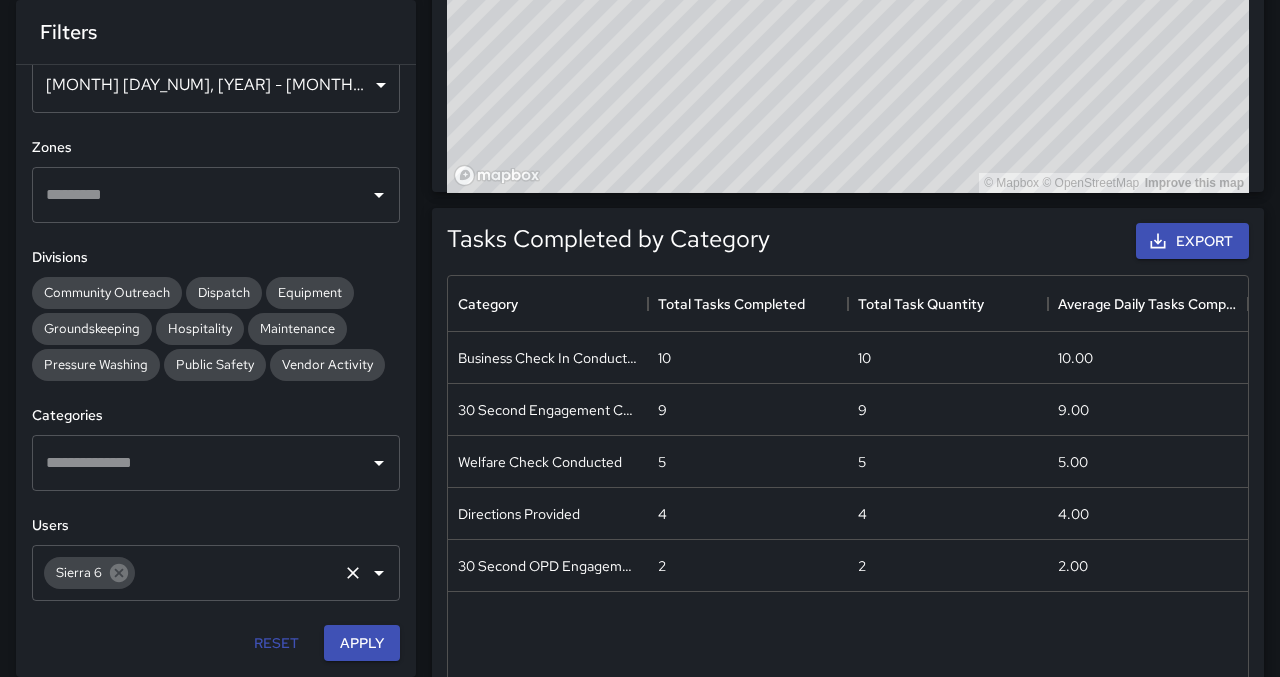 click 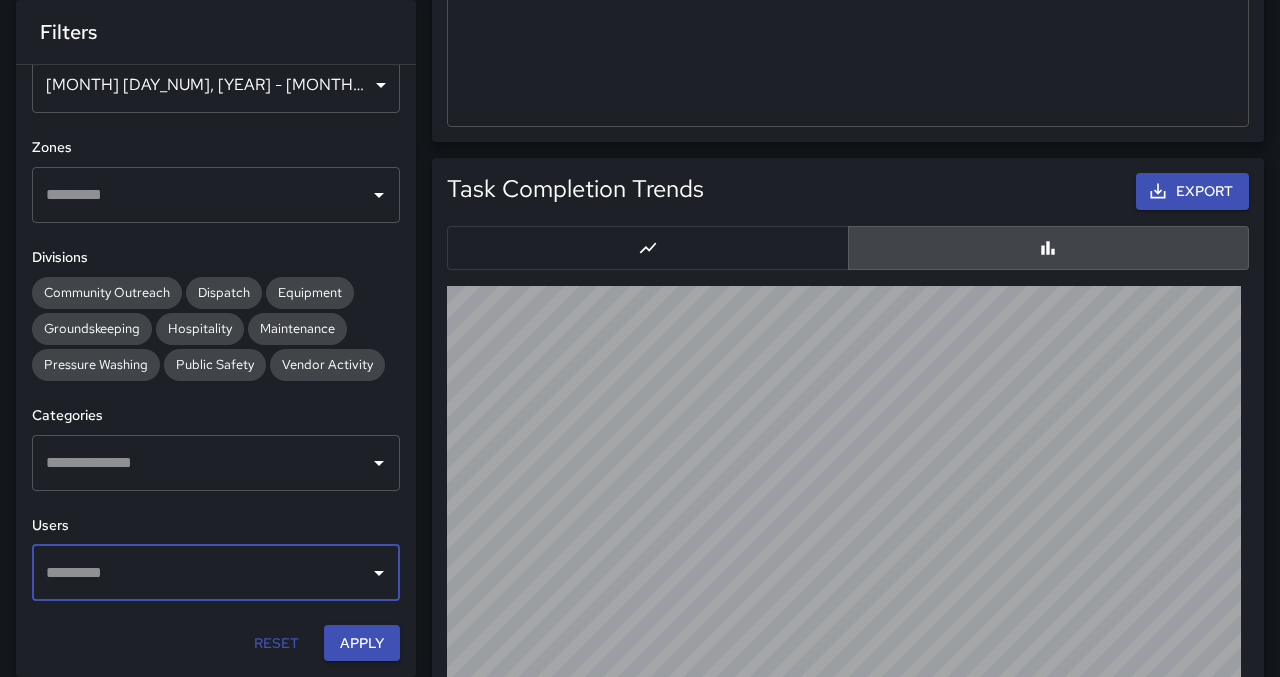 scroll, scrollTop: 1774, scrollLeft: 0, axis: vertical 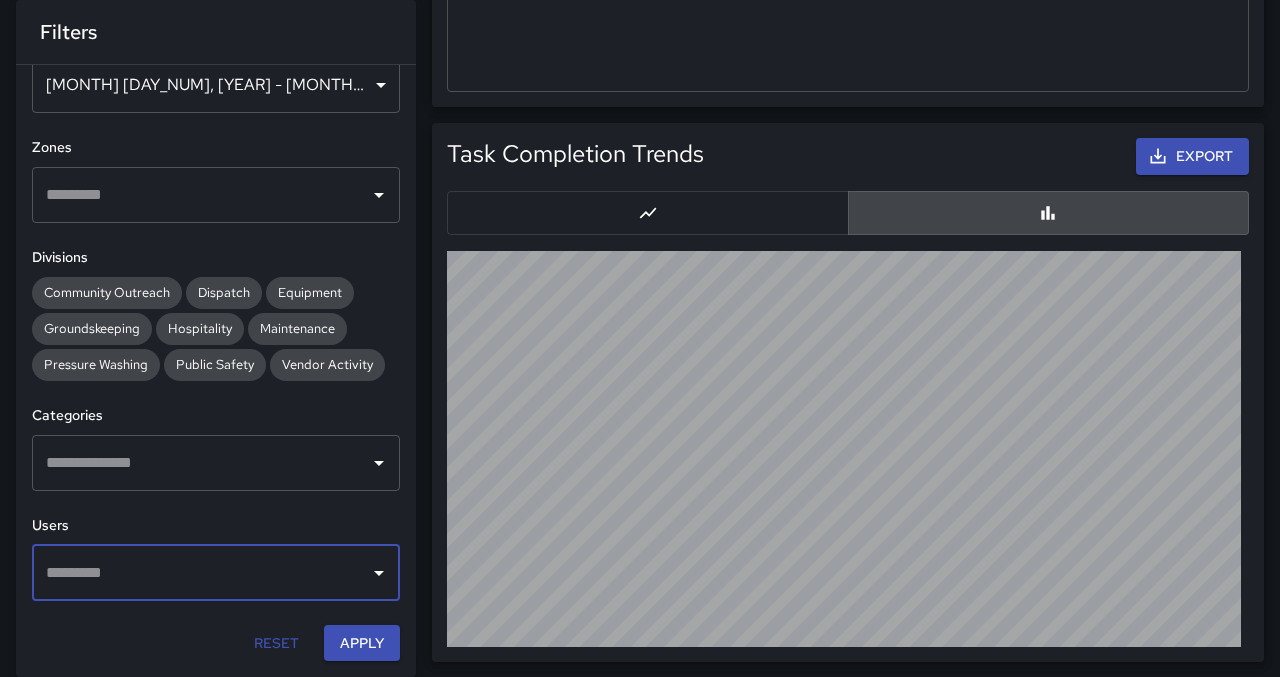 click at bounding box center [201, 573] 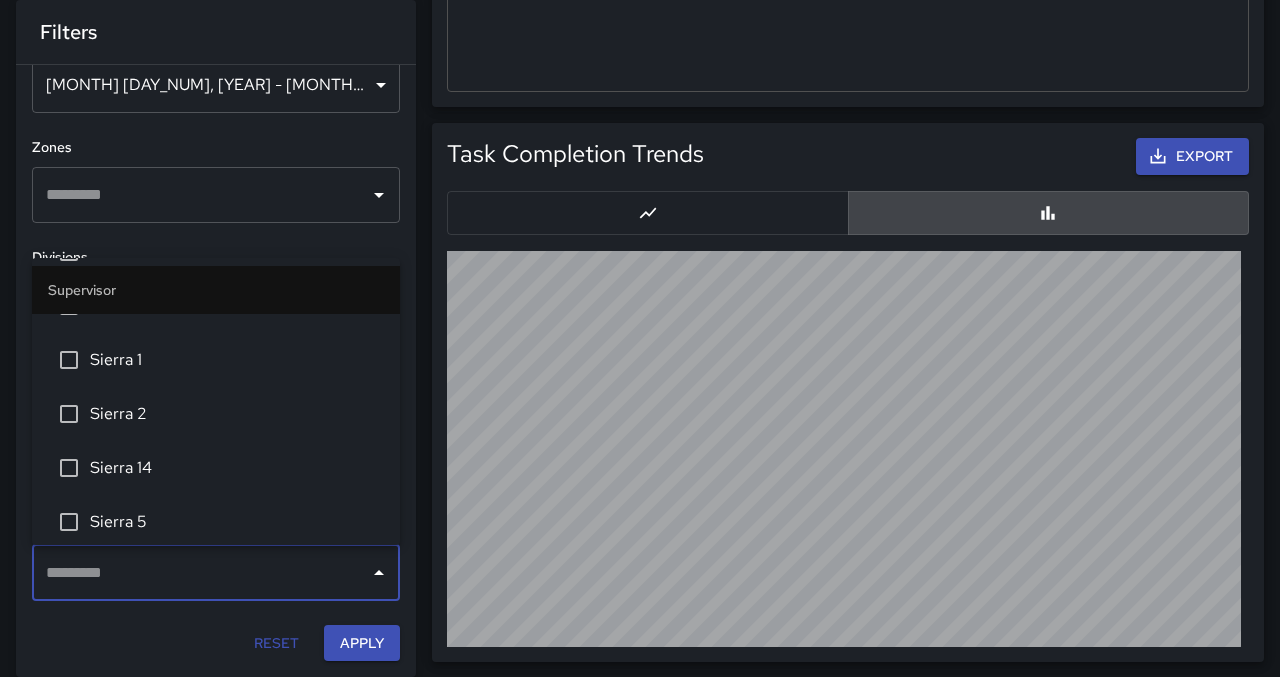 scroll, scrollTop: 3738, scrollLeft: 0, axis: vertical 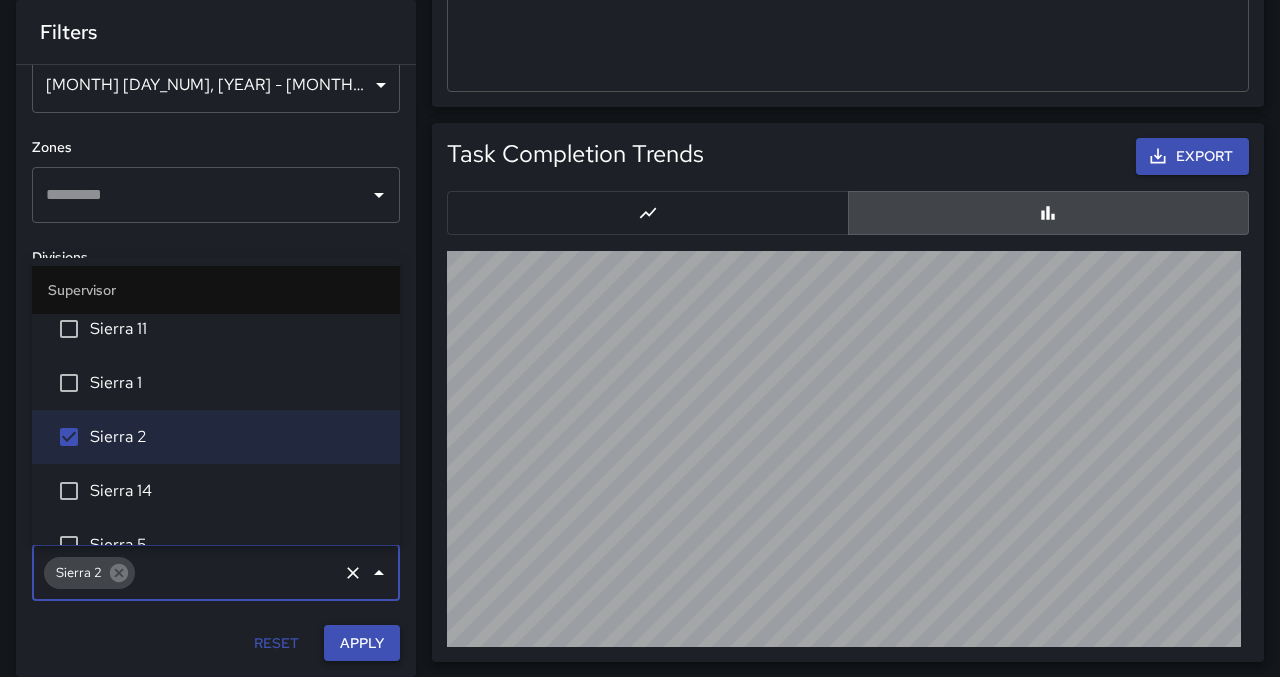 click on "Apply" at bounding box center (362, 643) 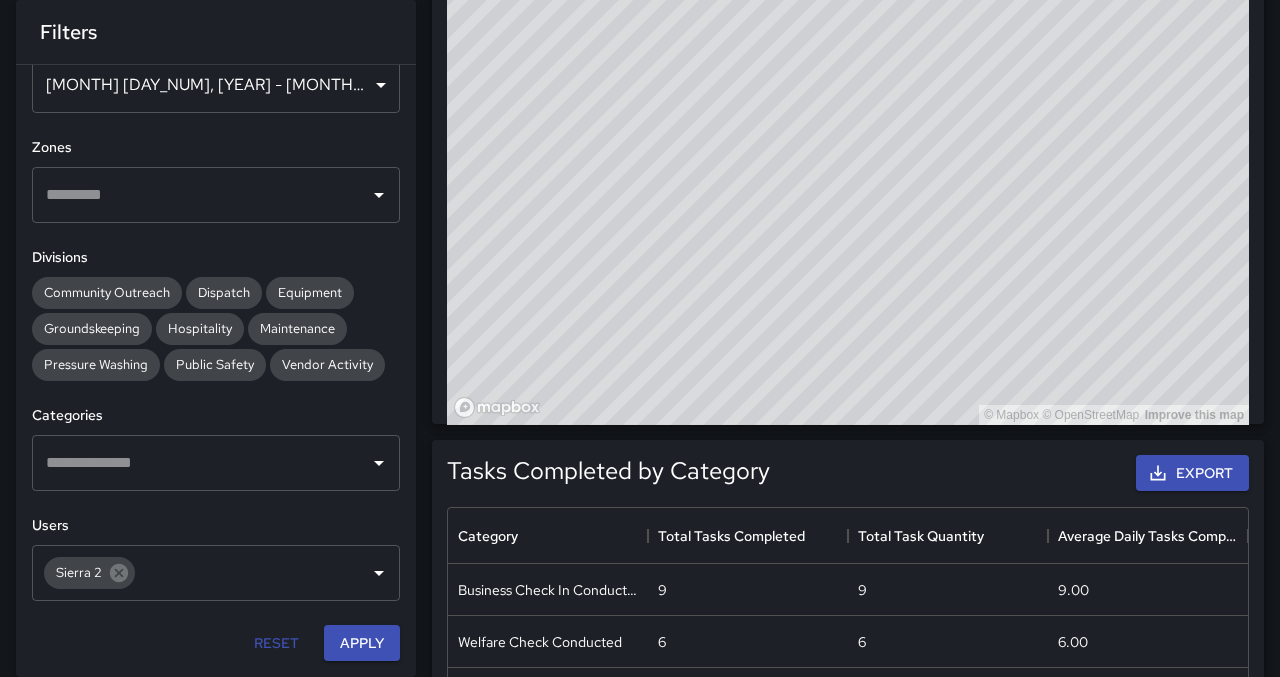 scroll, scrollTop: 694, scrollLeft: 0, axis: vertical 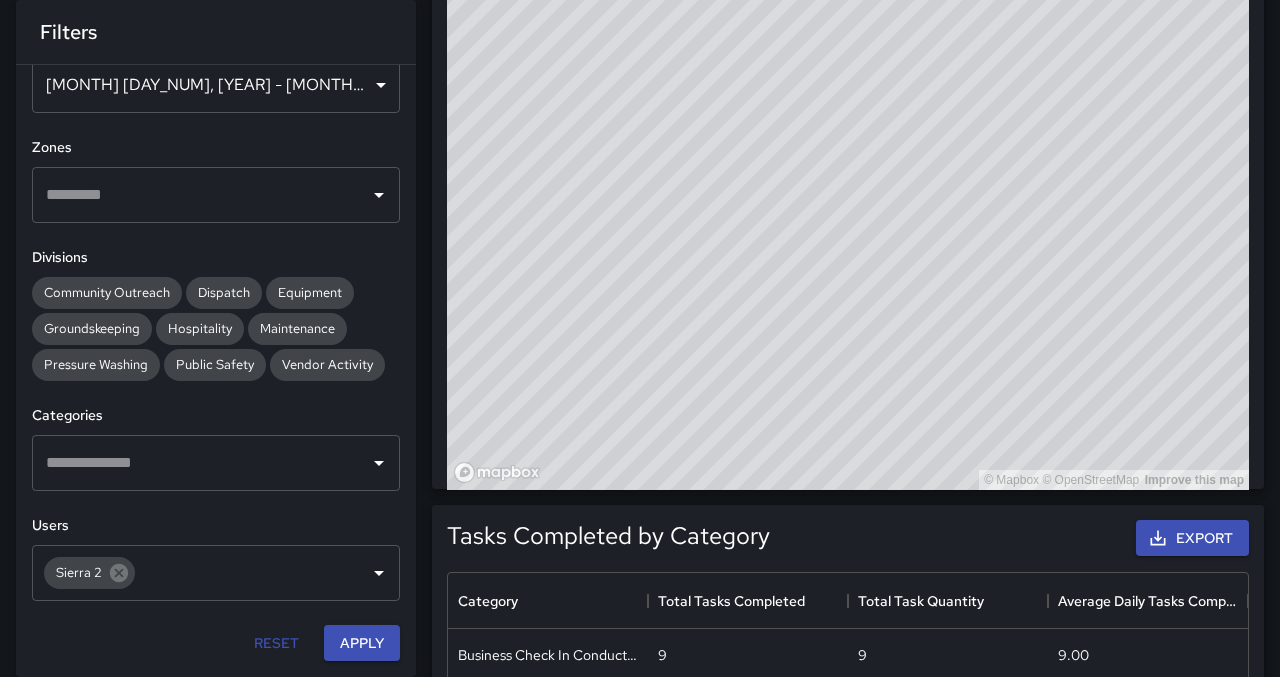 drag, startPoint x: 956, startPoint y: 370, endPoint x: 618, endPoint y: 222, distance: 368.9824 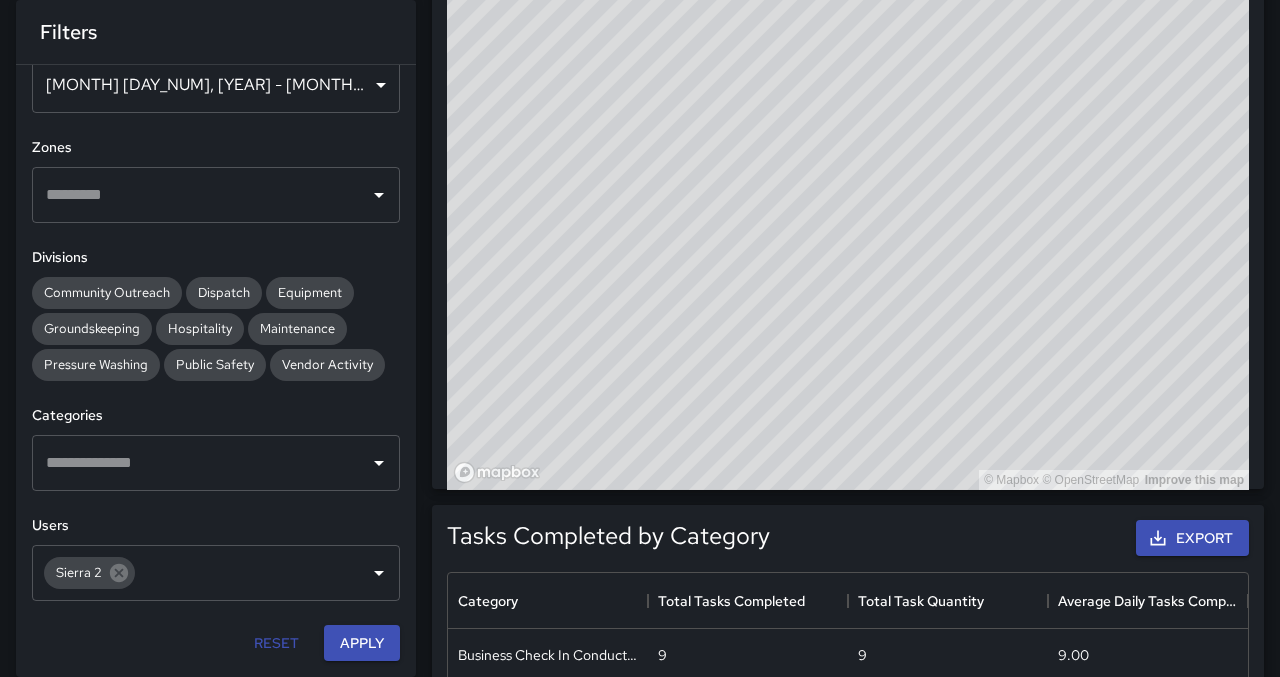 drag, startPoint x: 748, startPoint y: 310, endPoint x: 748, endPoint y: 427, distance: 117 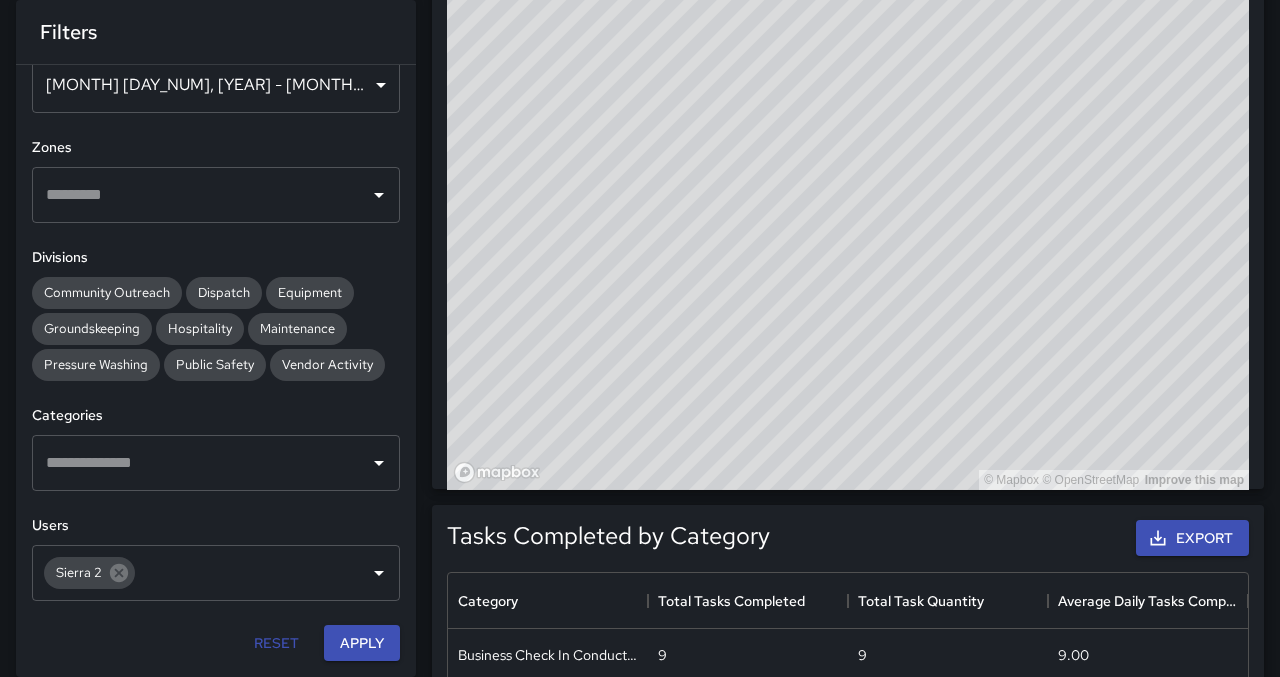 click on "© Mapbox   © OpenStreetMap   Improve this map" at bounding box center [848, 90] 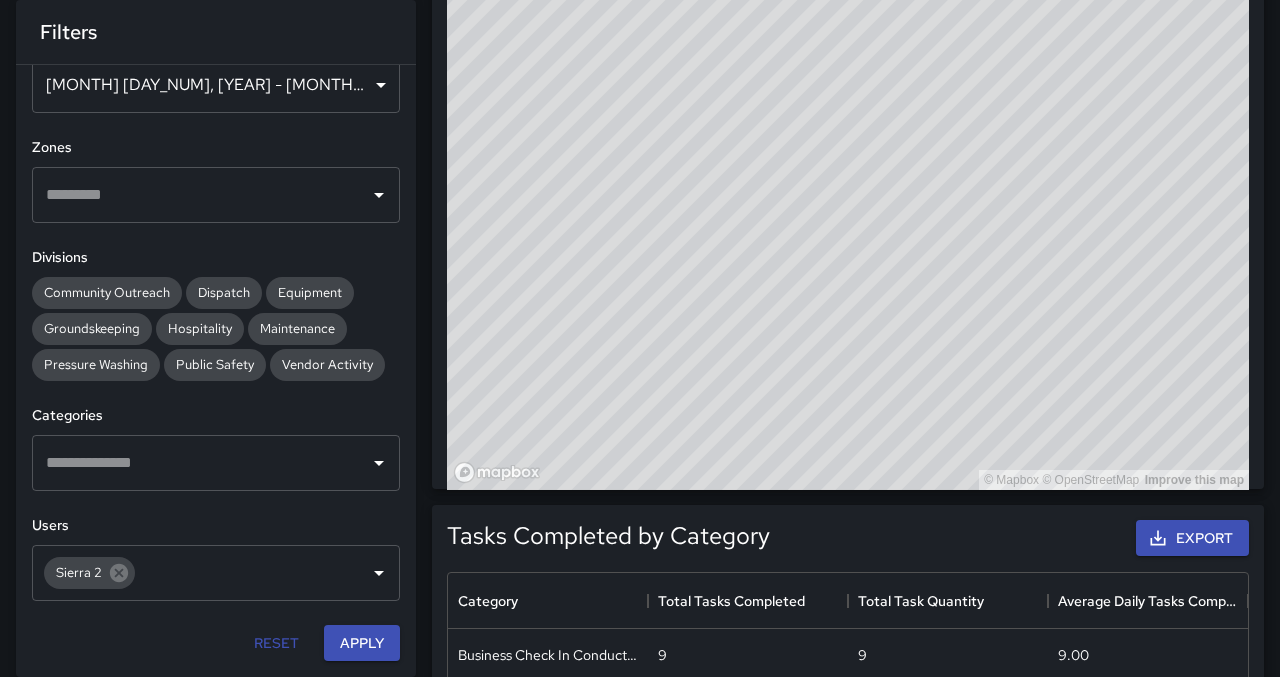 drag, startPoint x: 921, startPoint y: 422, endPoint x: 810, endPoint y: 397, distance: 113.78049 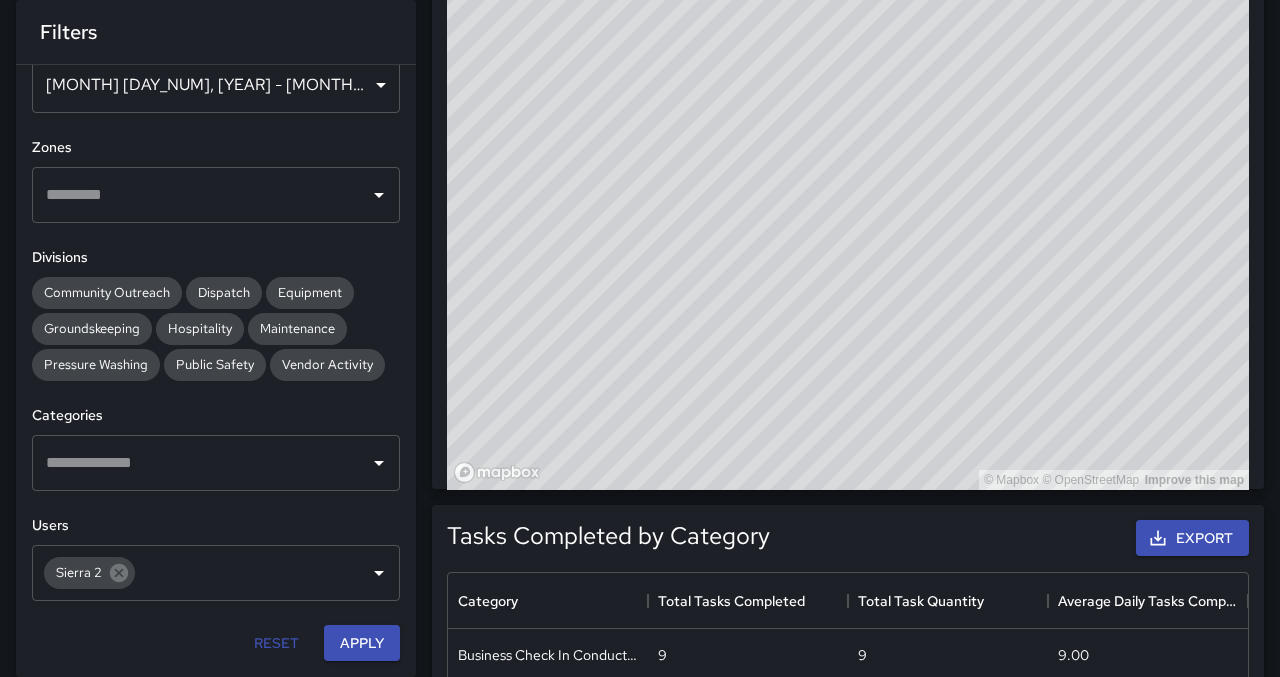 drag, startPoint x: 1084, startPoint y: 370, endPoint x: 836, endPoint y: 290, distance: 260.58395 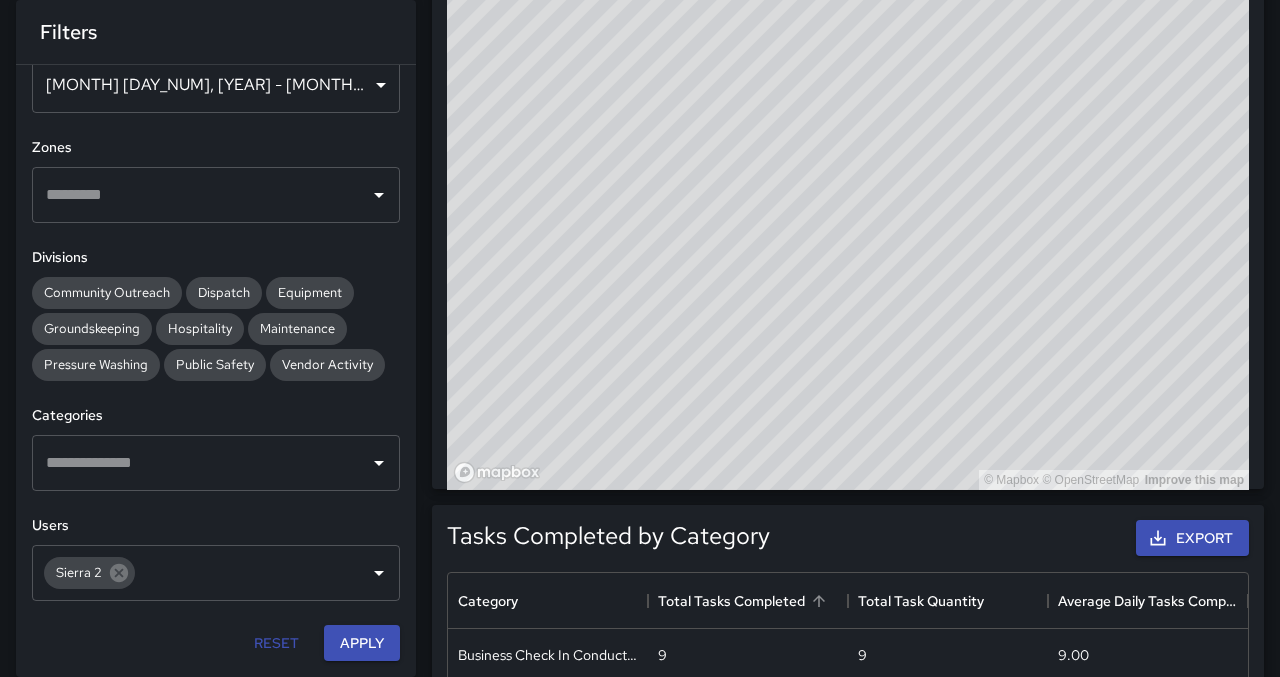 drag, startPoint x: 955, startPoint y: 242, endPoint x: 748, endPoint y: 602, distance: 415.2698 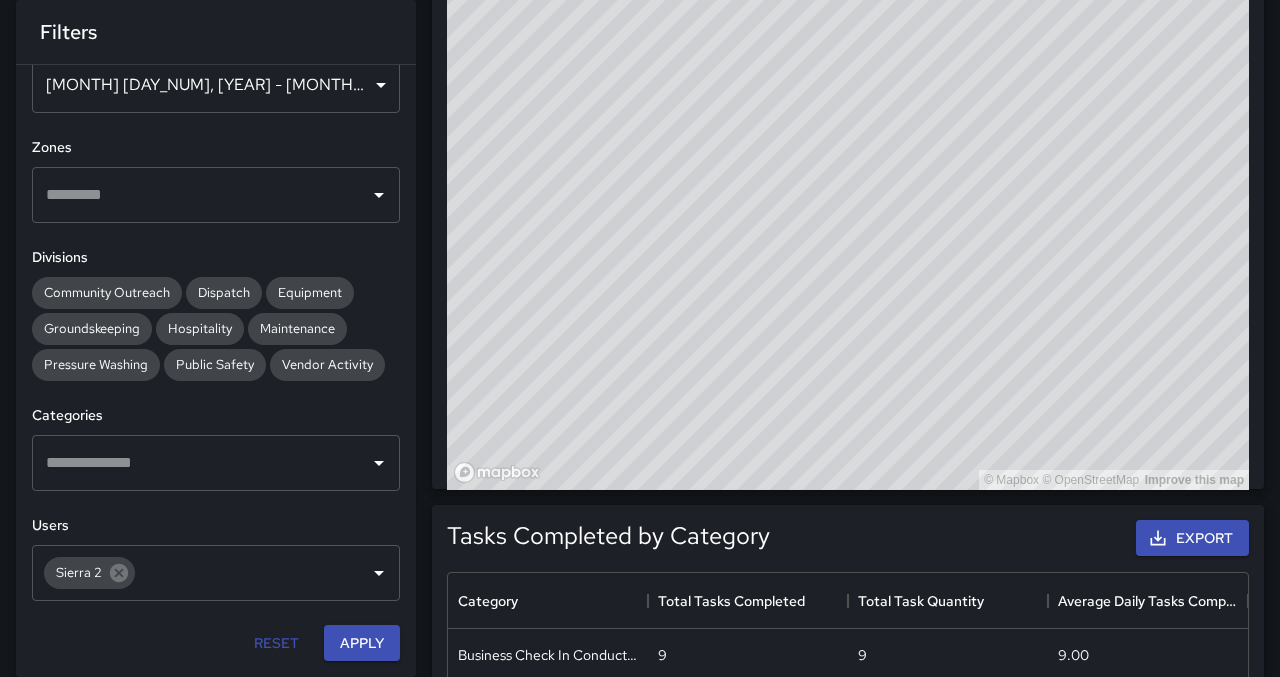 drag 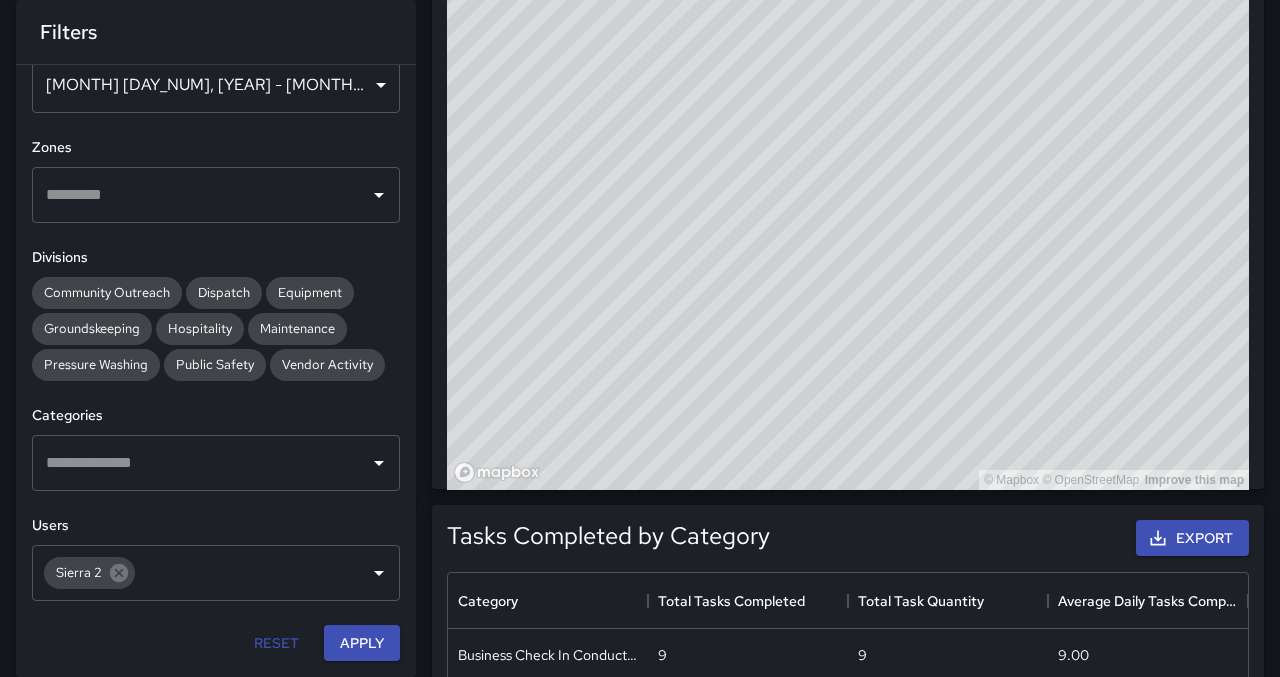 click on "© Mapbox   © OpenStreetMap   Improve this map" at bounding box center [848, 90] 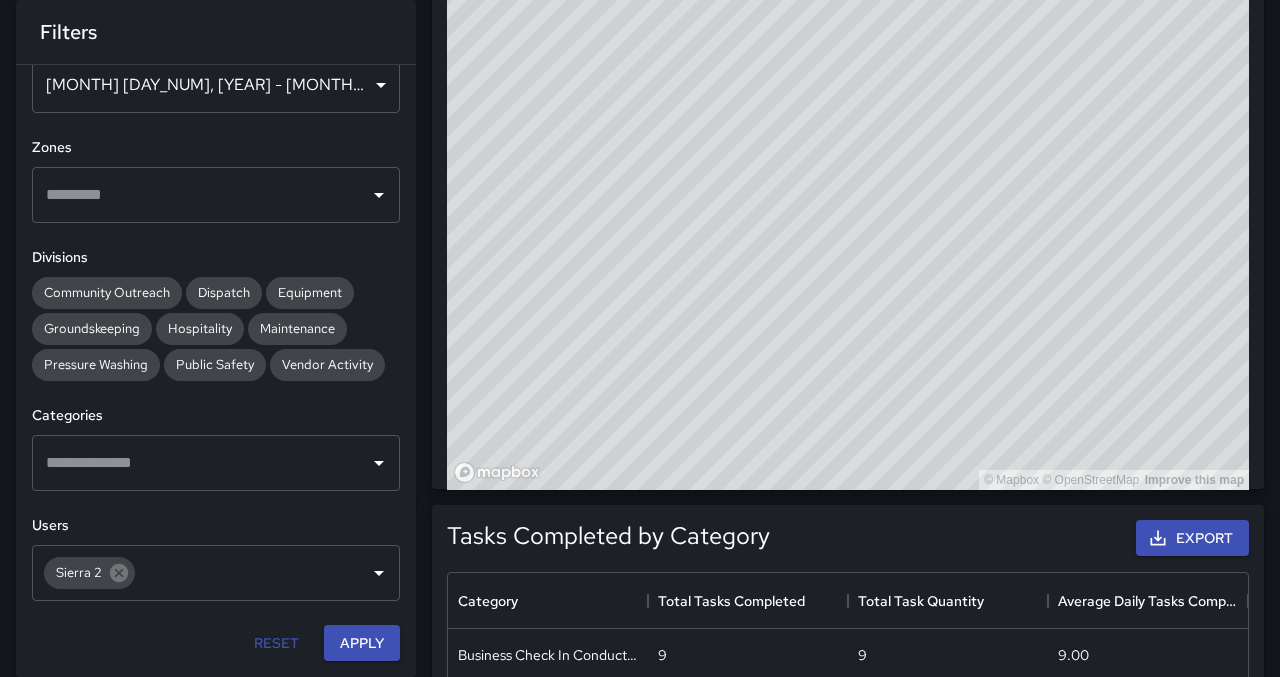 click on "© Mapbox   © OpenStreetMap   Improve this map" at bounding box center (848, 90) 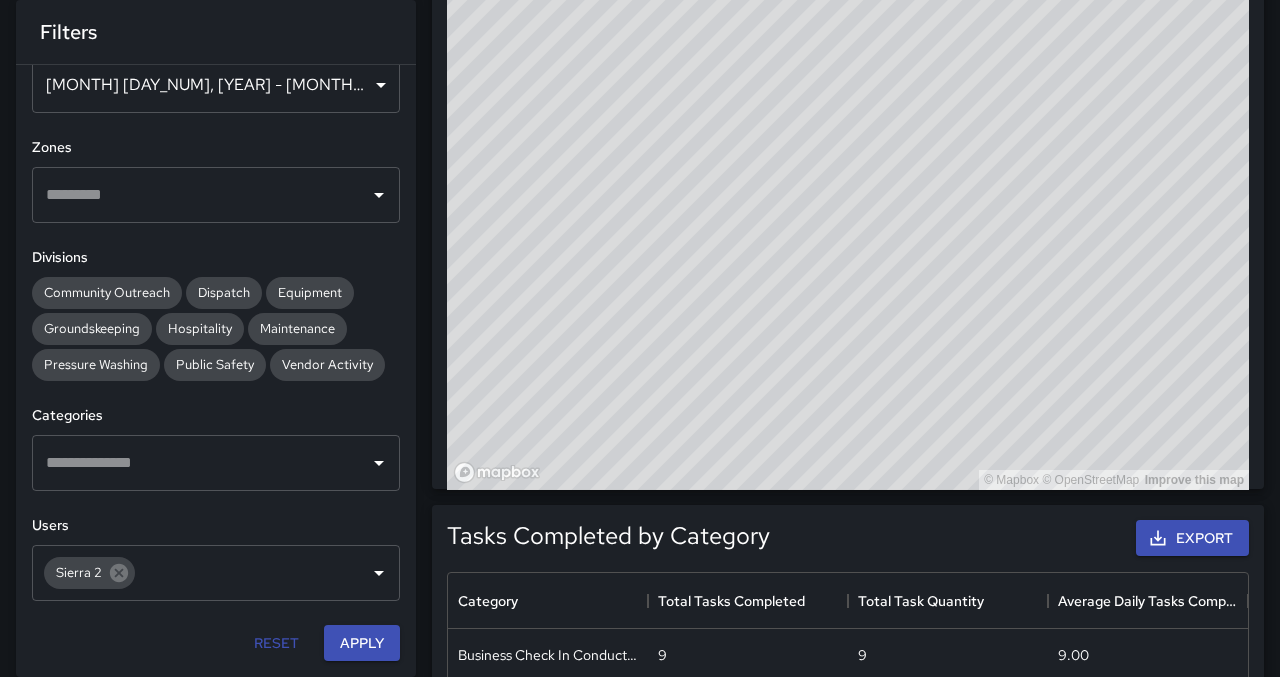 click on "© Mapbox   © OpenStreetMap   Improve this map" at bounding box center (848, 90) 